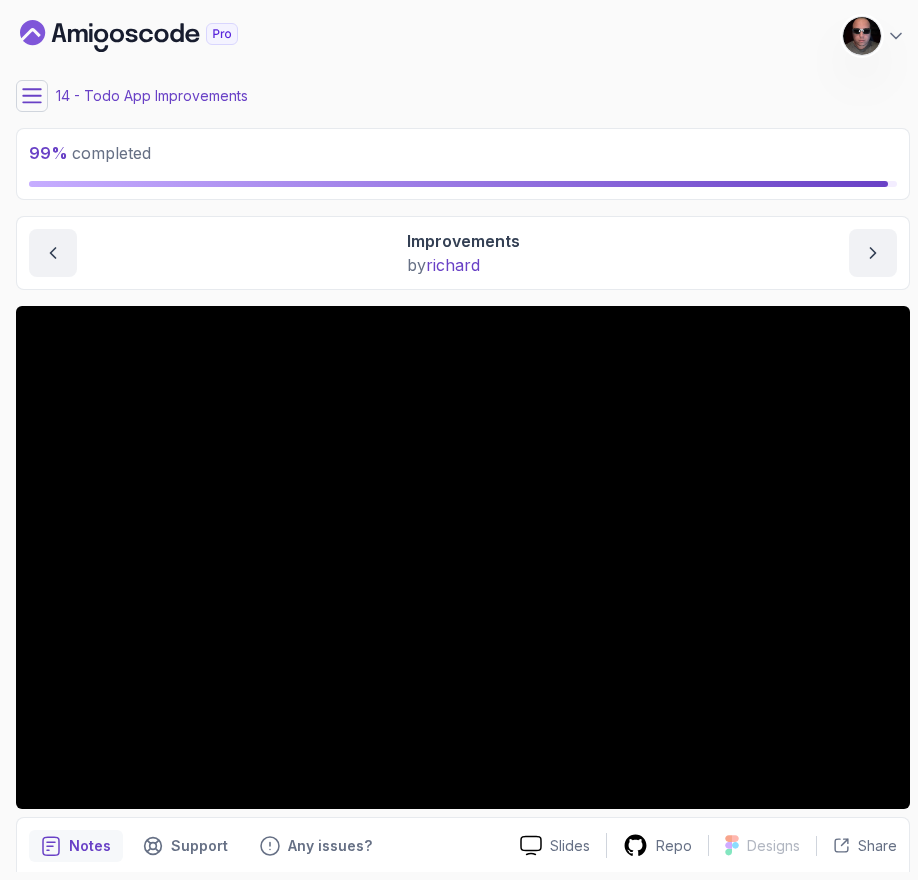 scroll, scrollTop: 0, scrollLeft: 0, axis: both 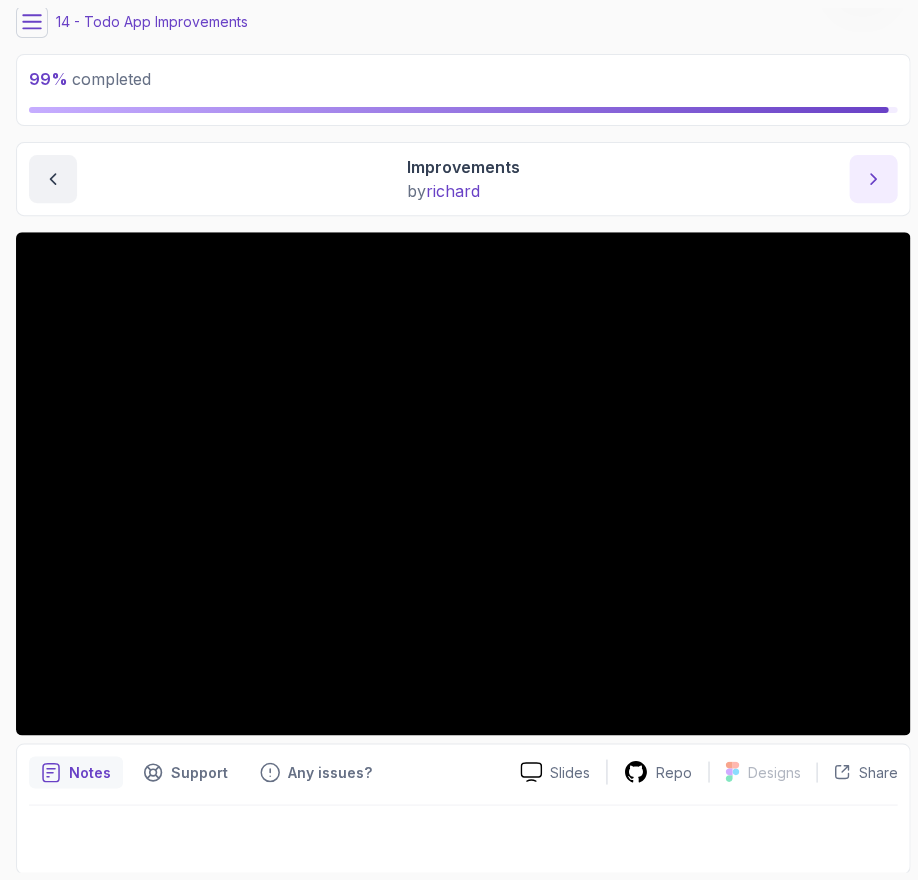 click 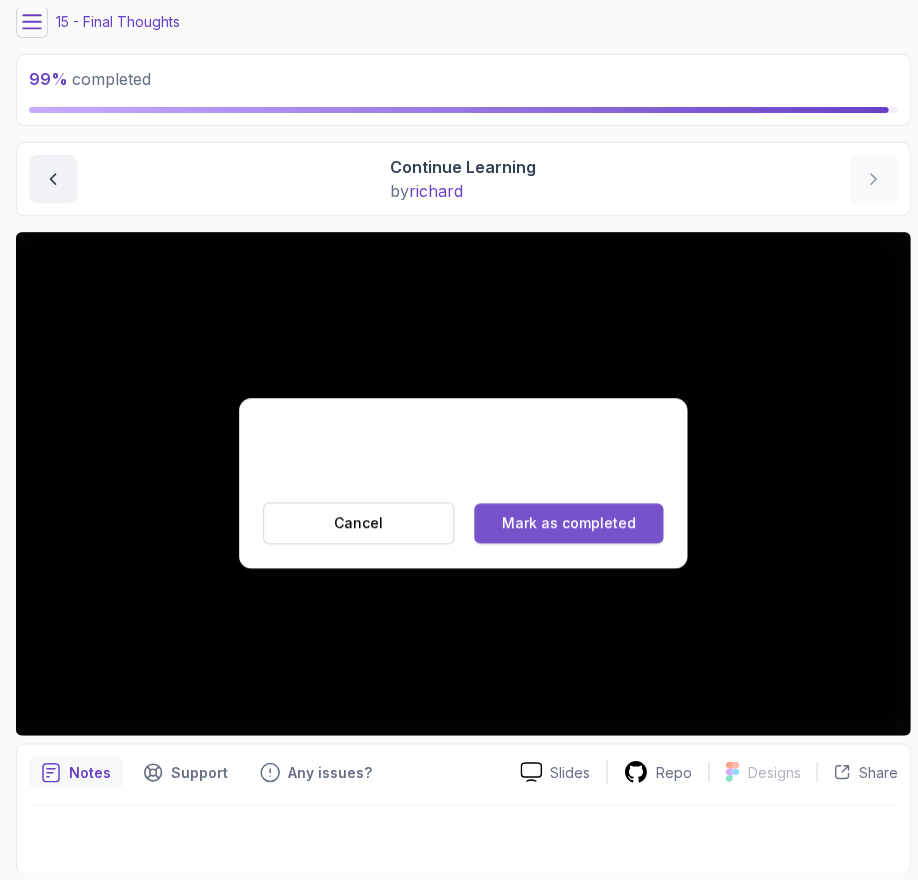 click on "Mark as completed" at bounding box center [568, 523] 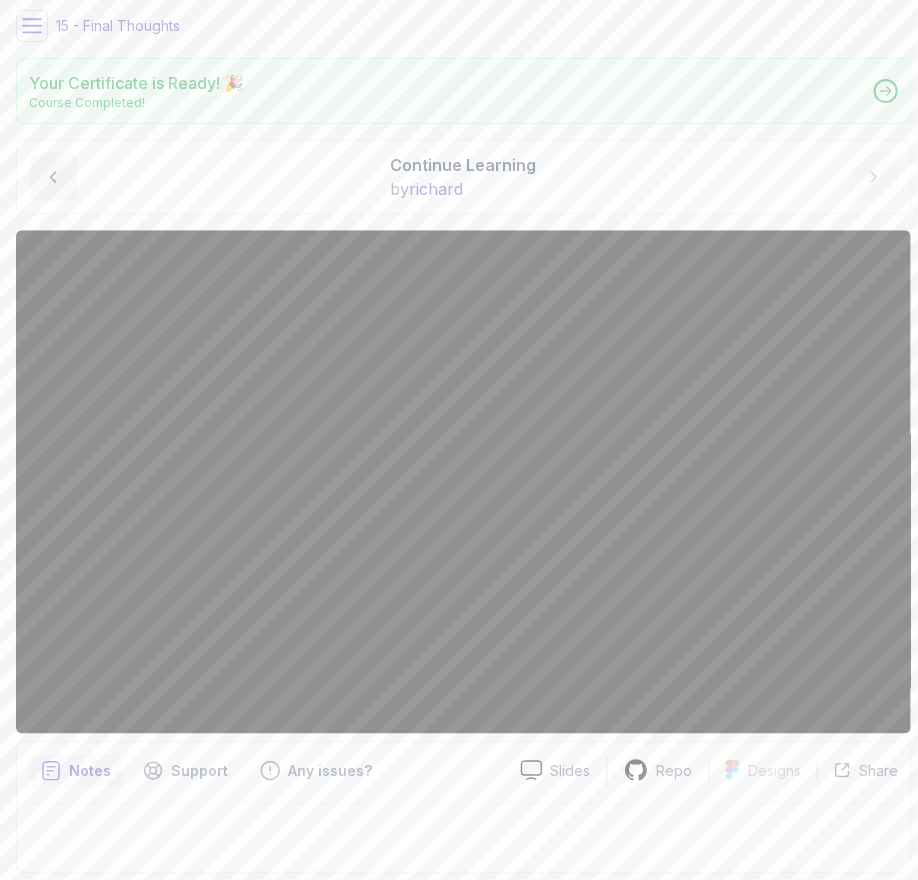 scroll, scrollTop: 68, scrollLeft: 0, axis: vertical 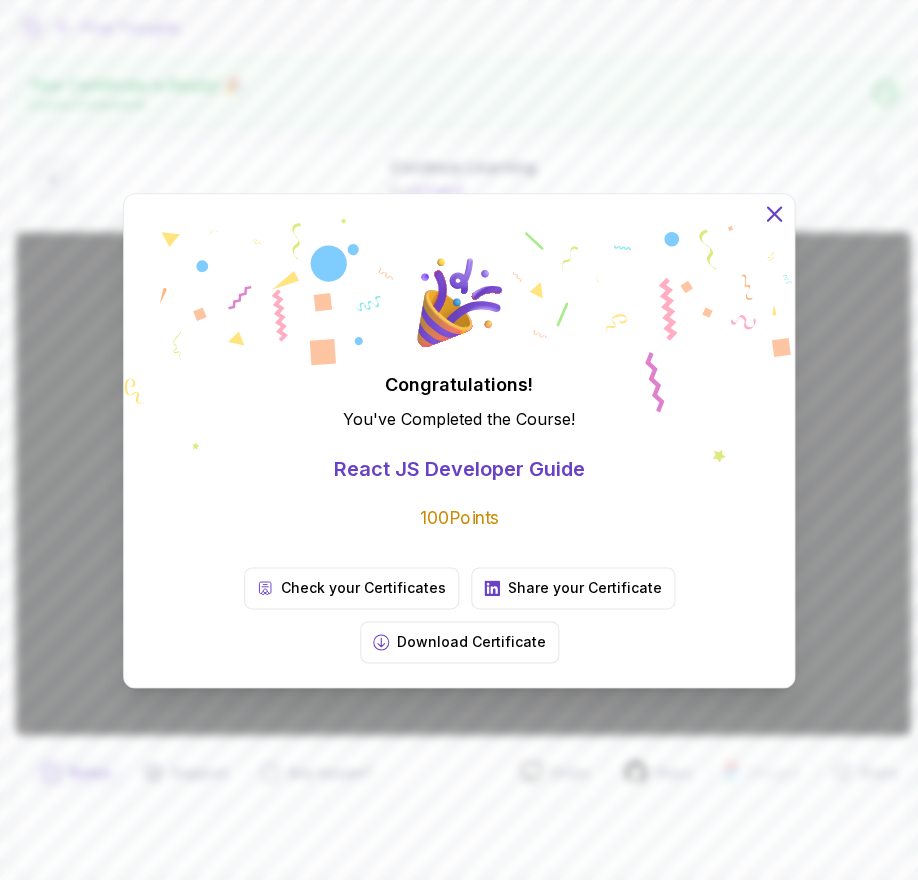 click 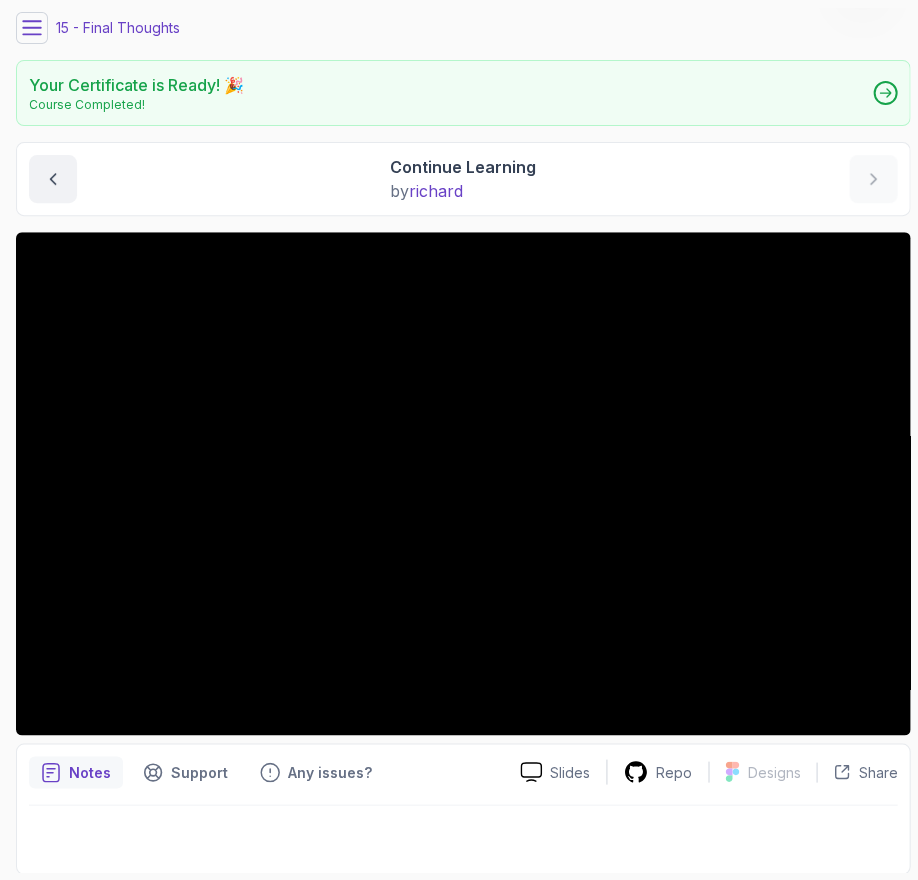 click 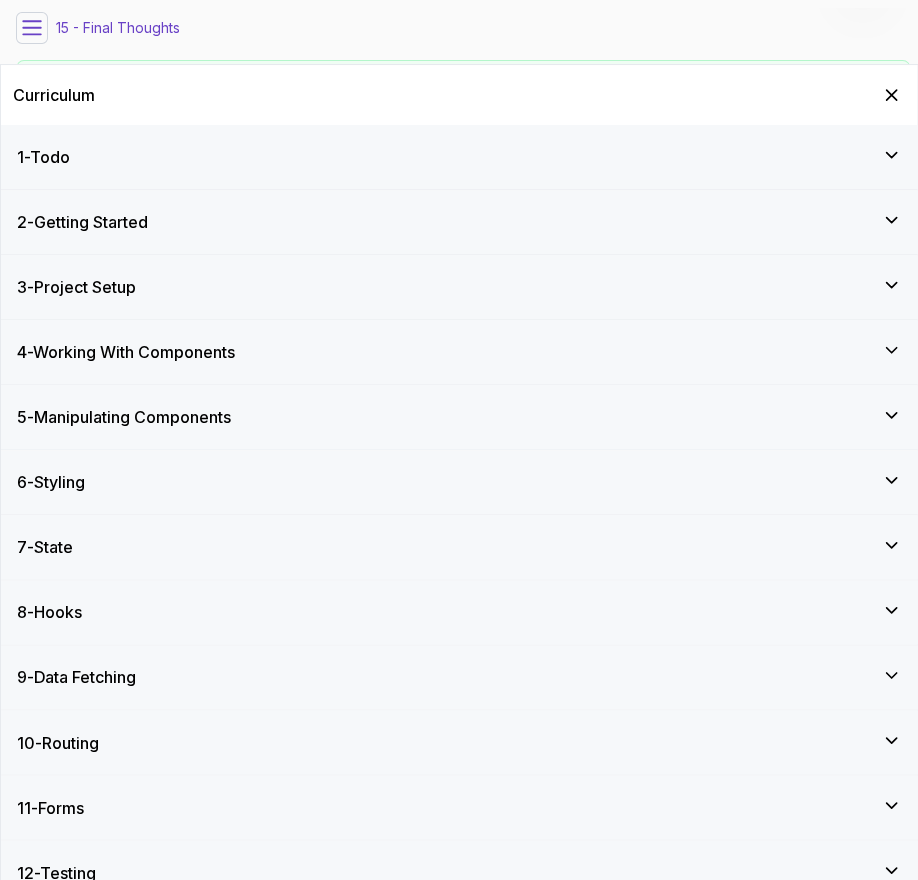 click at bounding box center [32, 28] 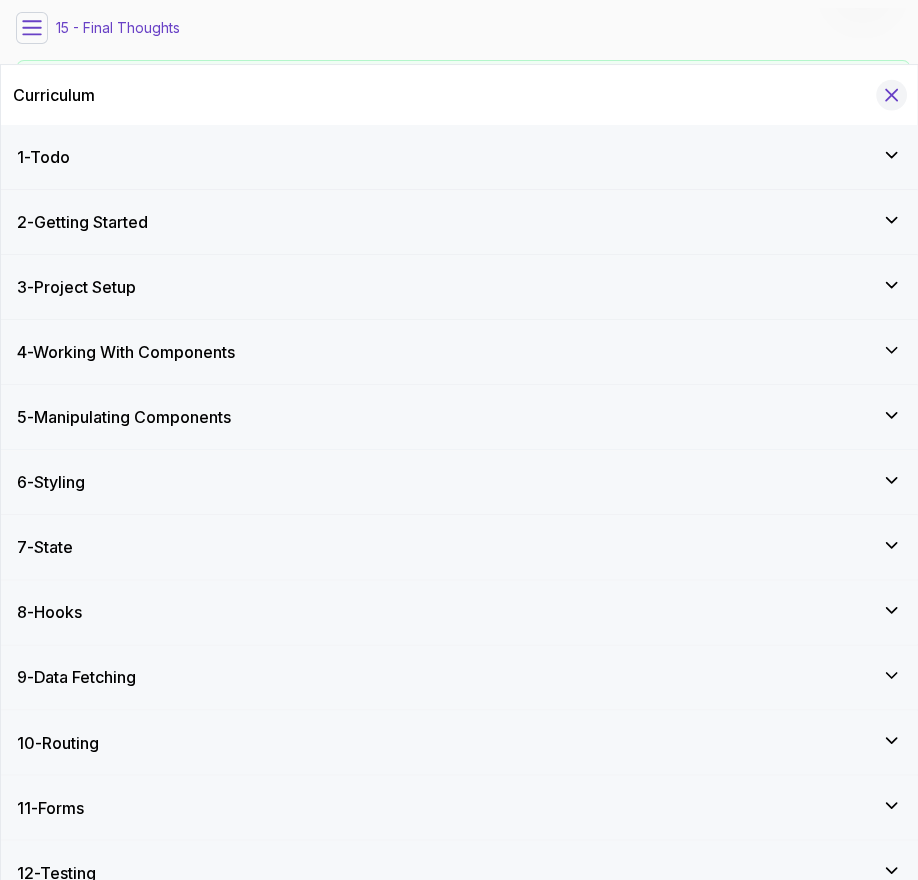 click 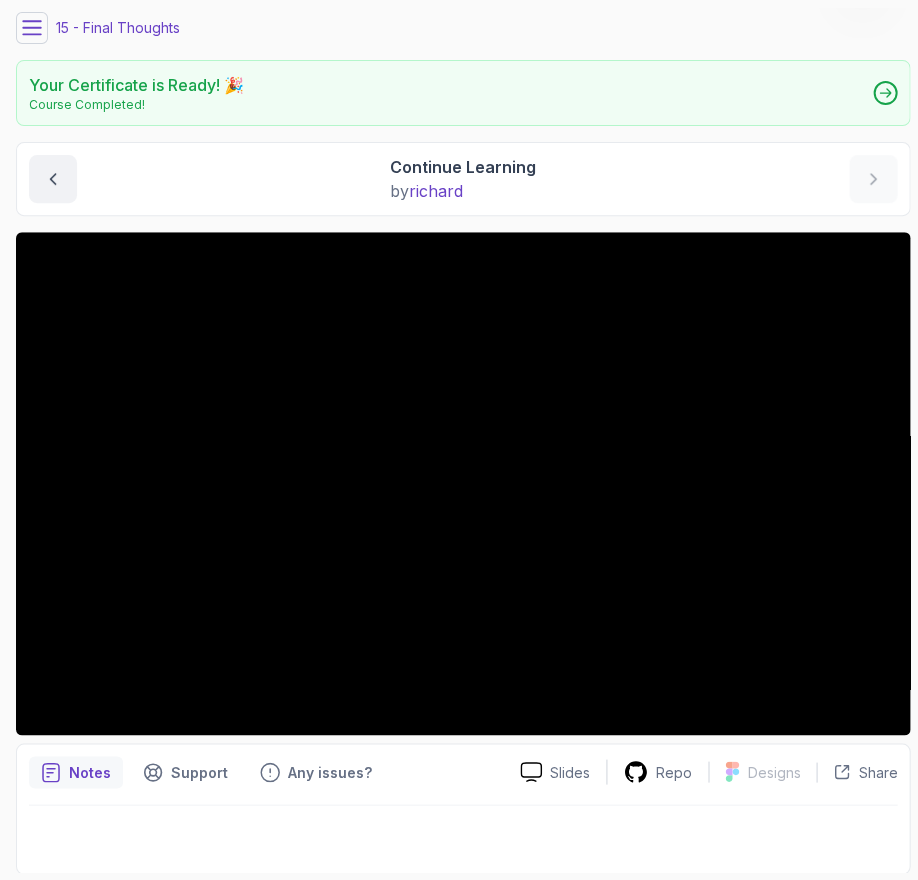 scroll, scrollTop: 0, scrollLeft: 0, axis: both 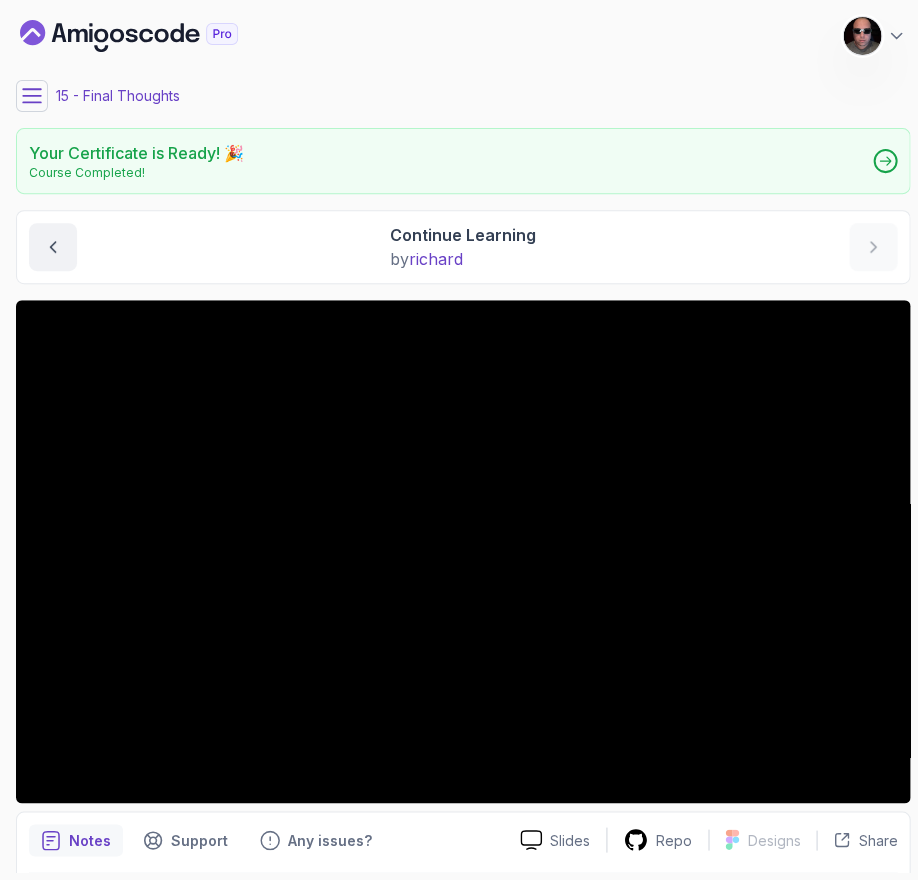 click 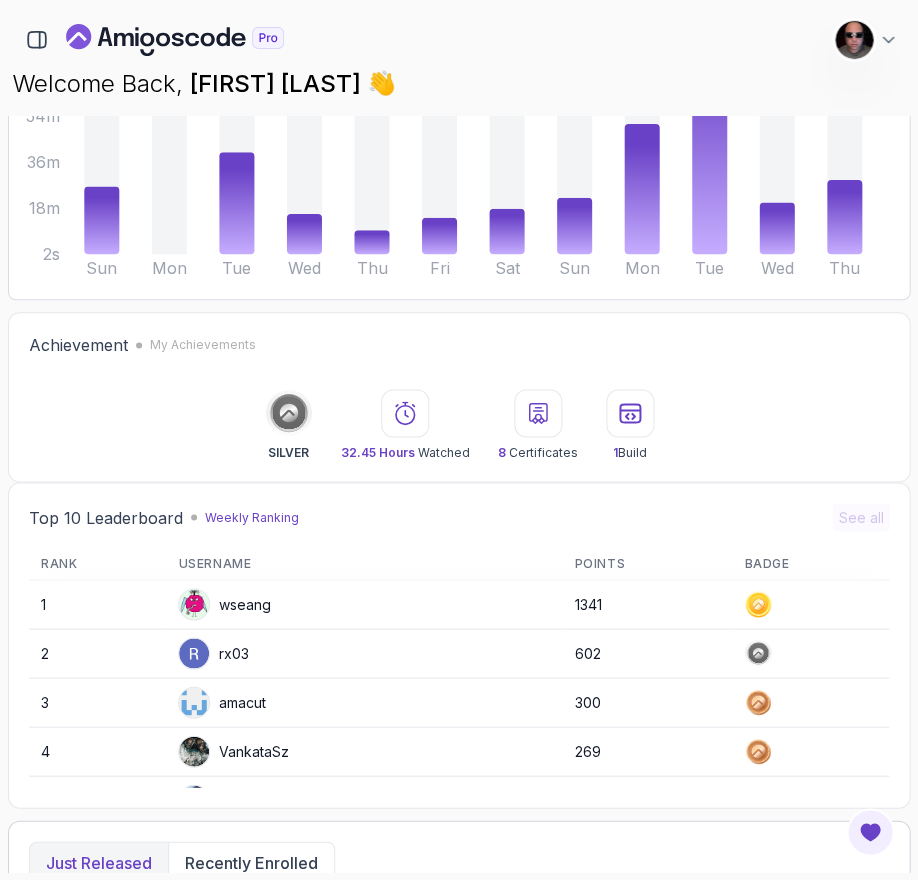 scroll, scrollTop: 412, scrollLeft: 0, axis: vertical 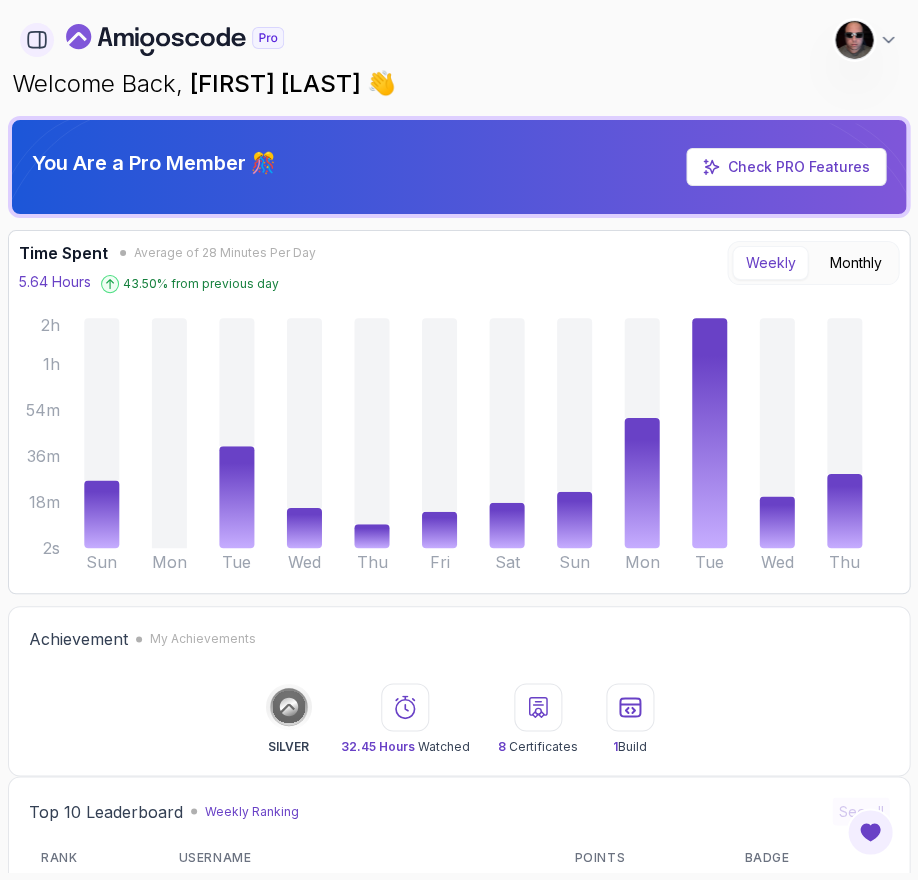 click 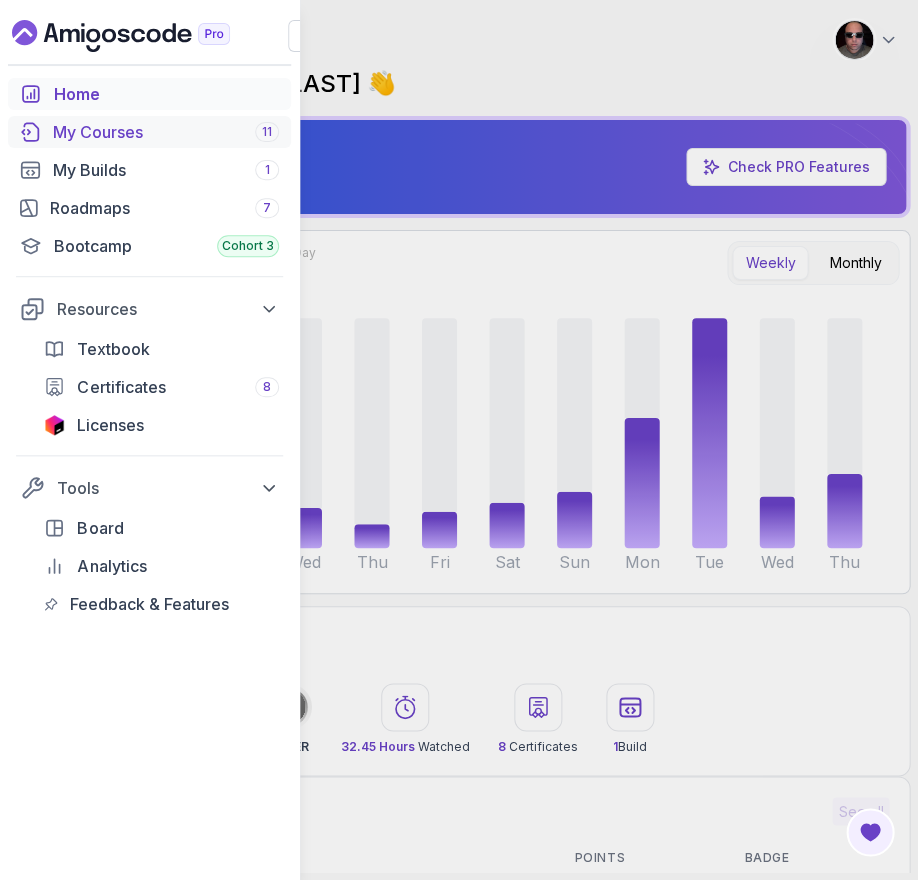 click on "My Courses 11" at bounding box center [166, 132] 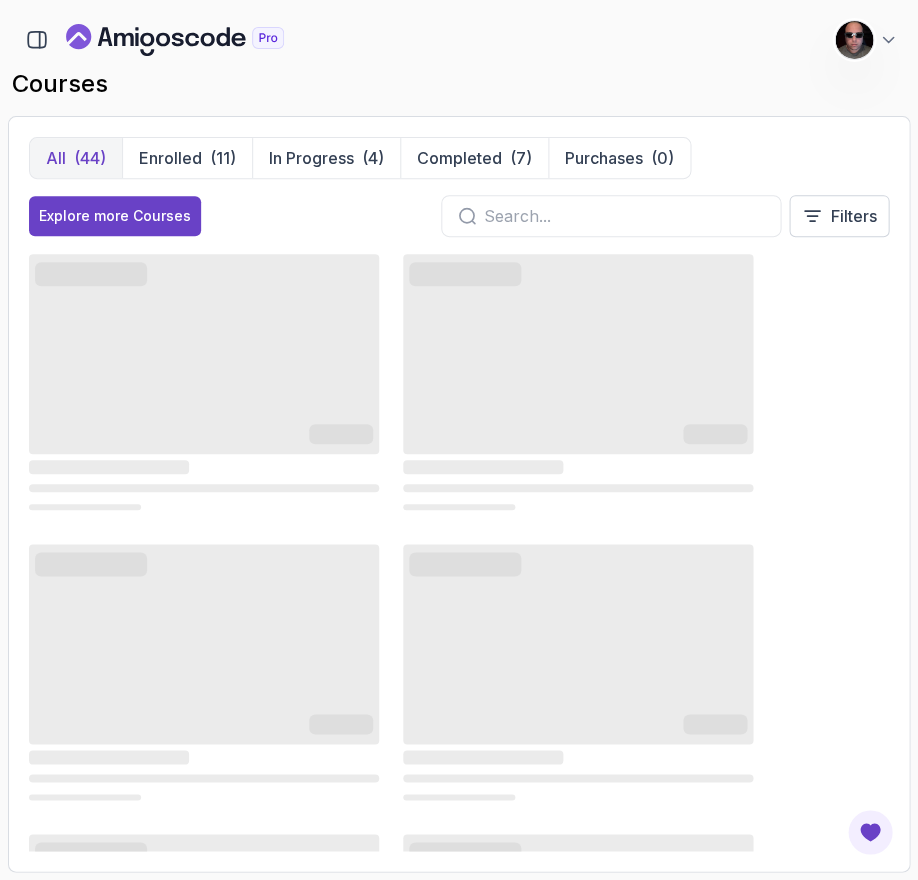 scroll, scrollTop: 0, scrollLeft: 0, axis: both 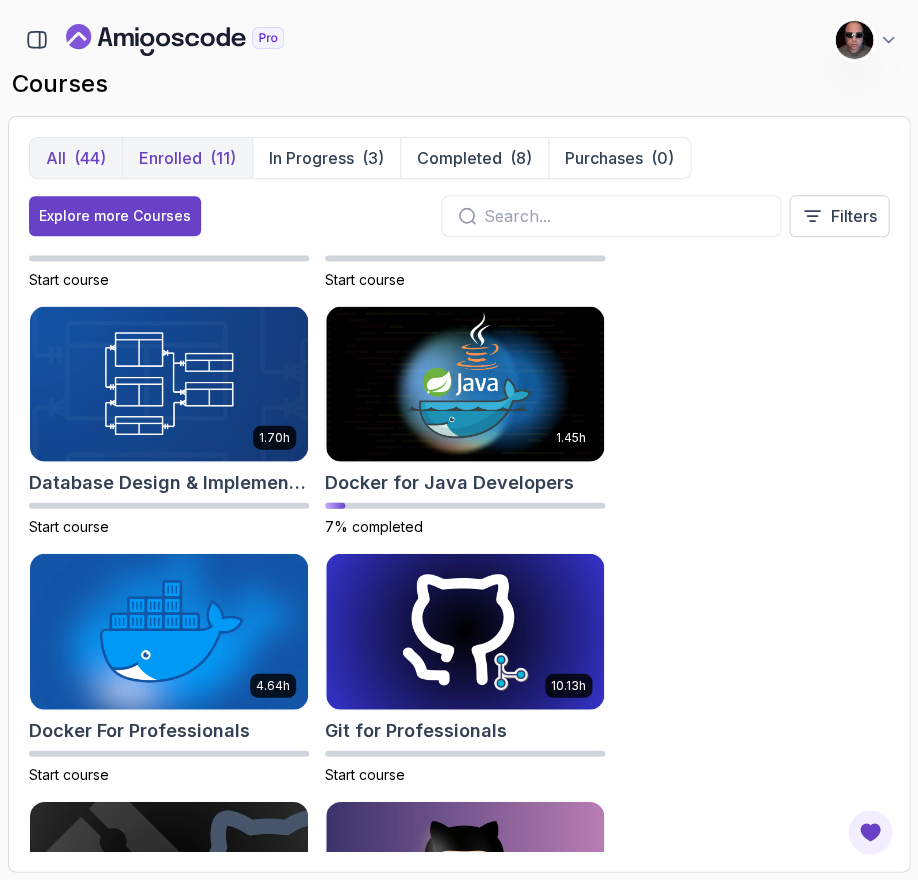 click on "Enrolled" at bounding box center (170, 158) 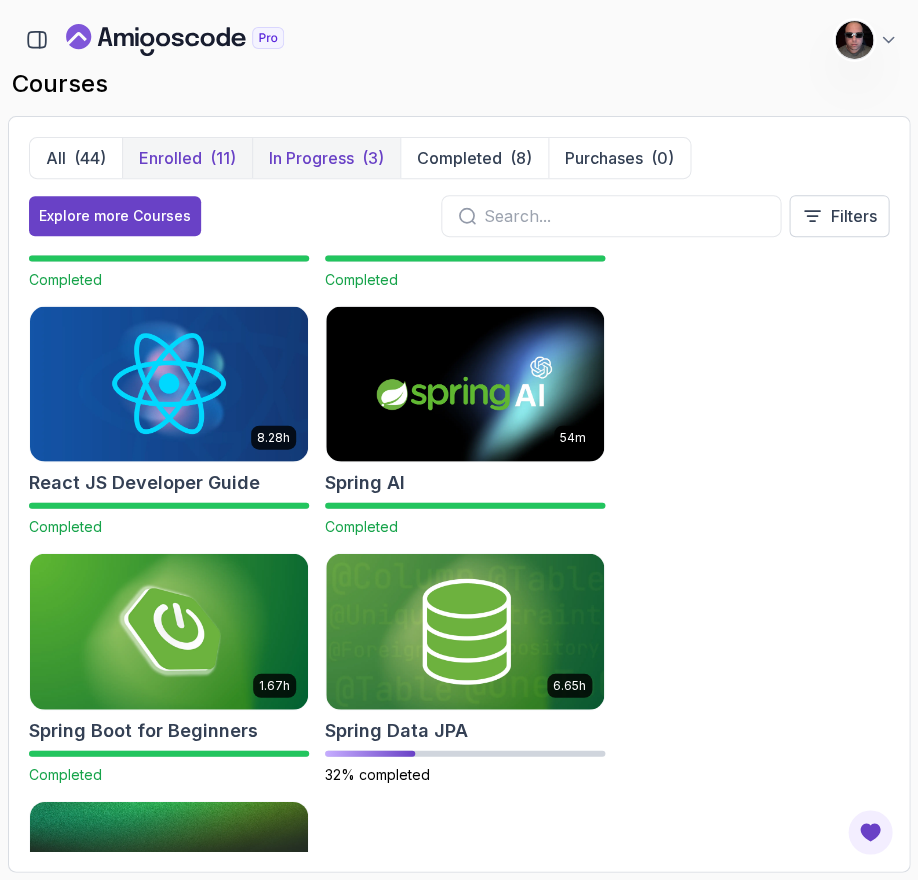 click on "In Progress" at bounding box center (311, 158) 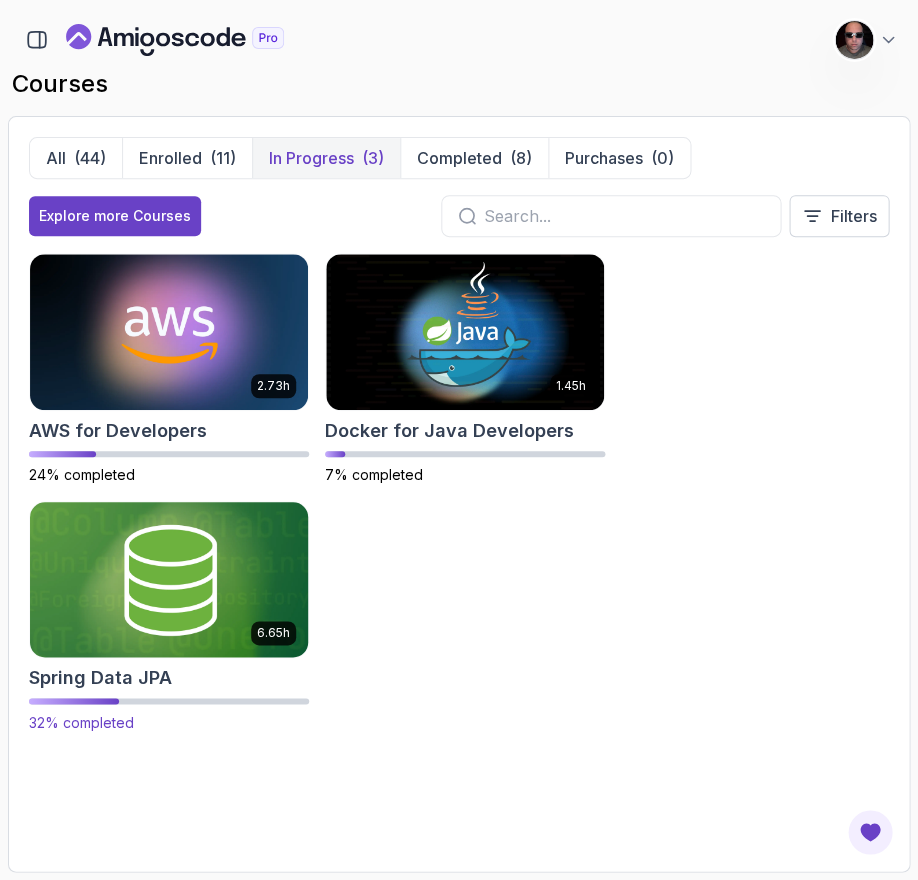 click at bounding box center (169, 579) 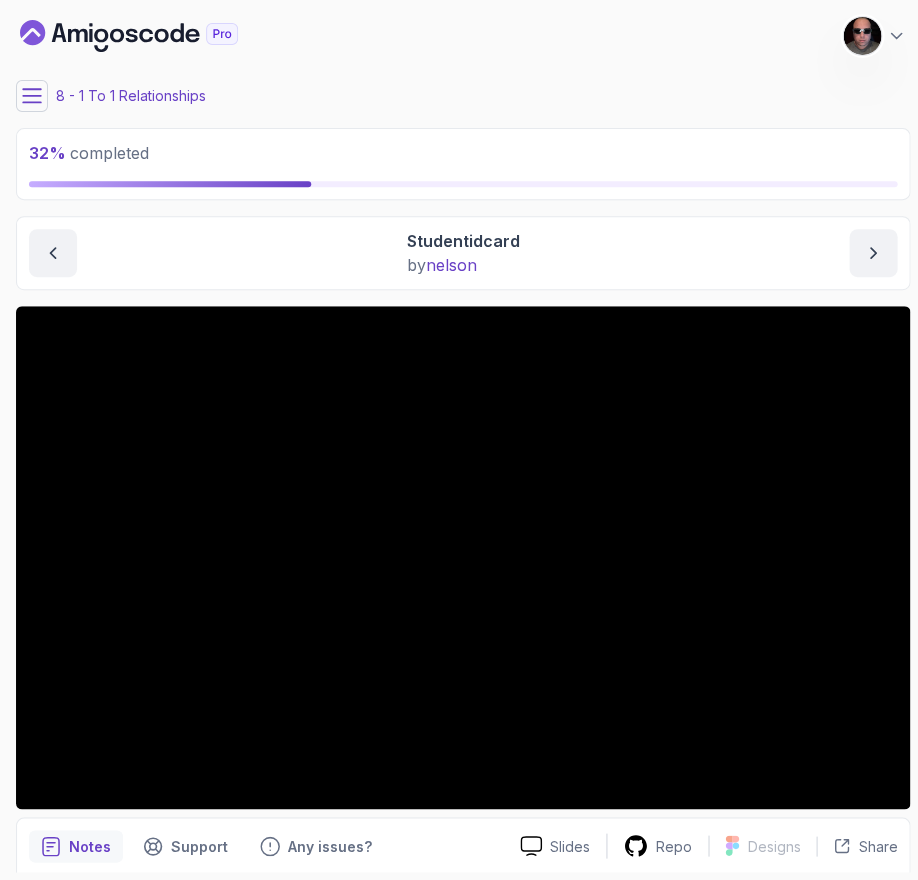 click 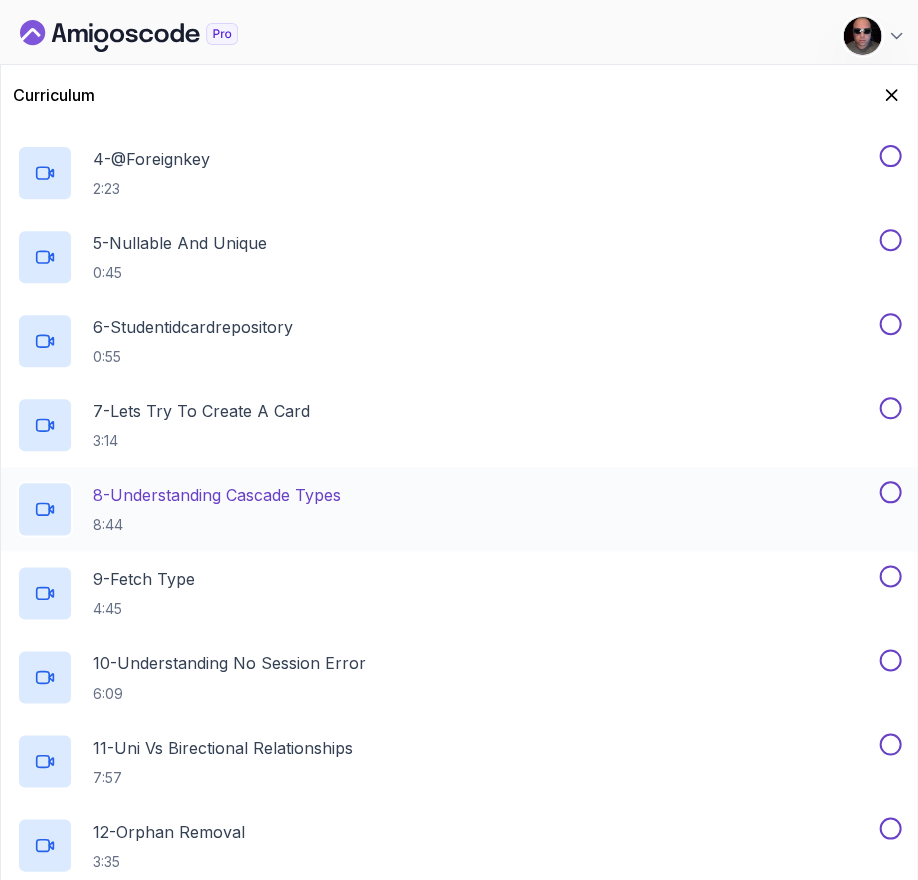 scroll, scrollTop: 822, scrollLeft: 0, axis: vertical 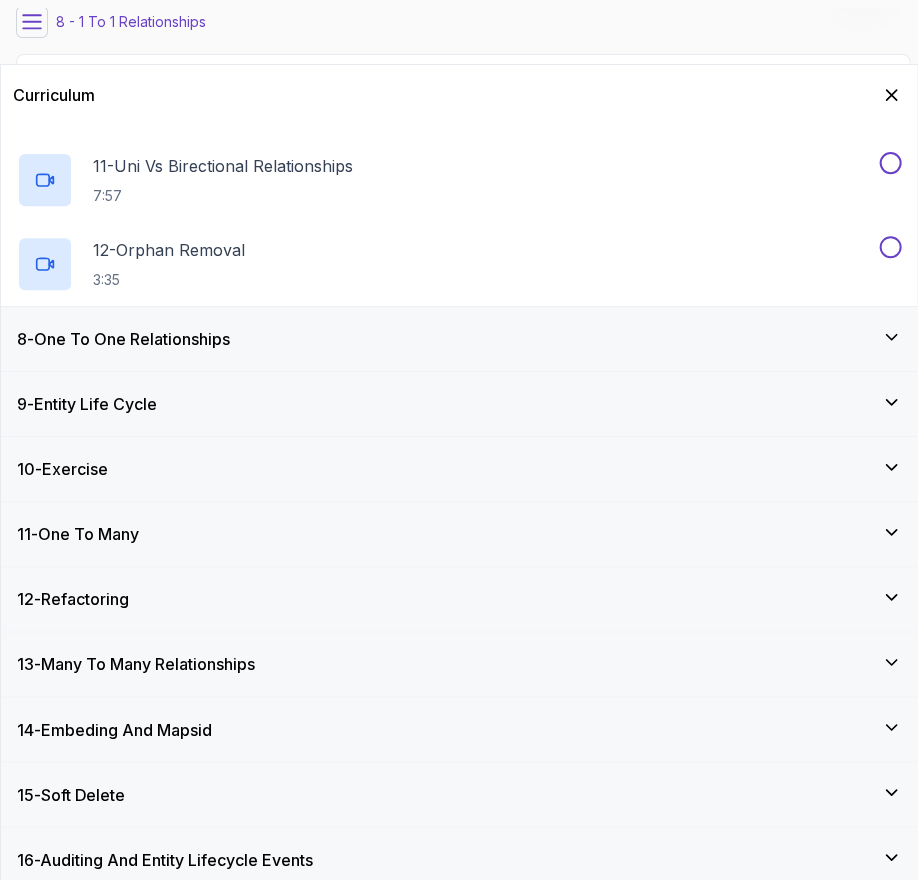 click on "12  -  Refactoring" at bounding box center [459, 599] 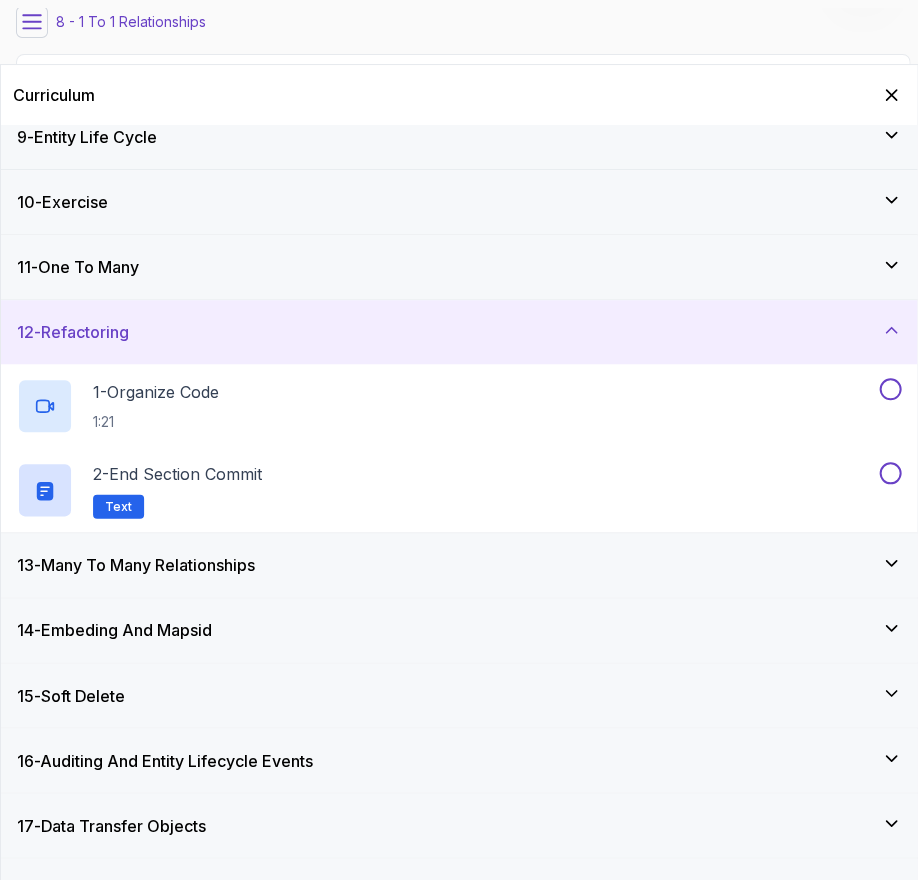 scroll, scrollTop: 542, scrollLeft: 0, axis: vertical 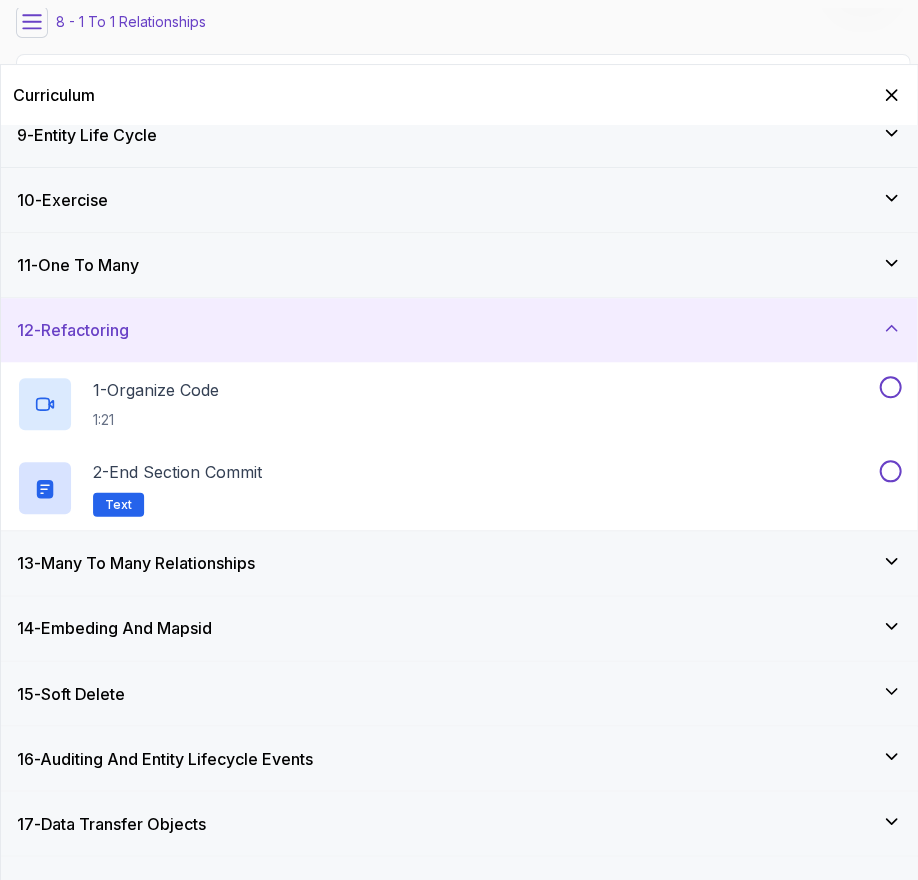 click on "13  -  Many To Many Relationships" at bounding box center (459, 563) 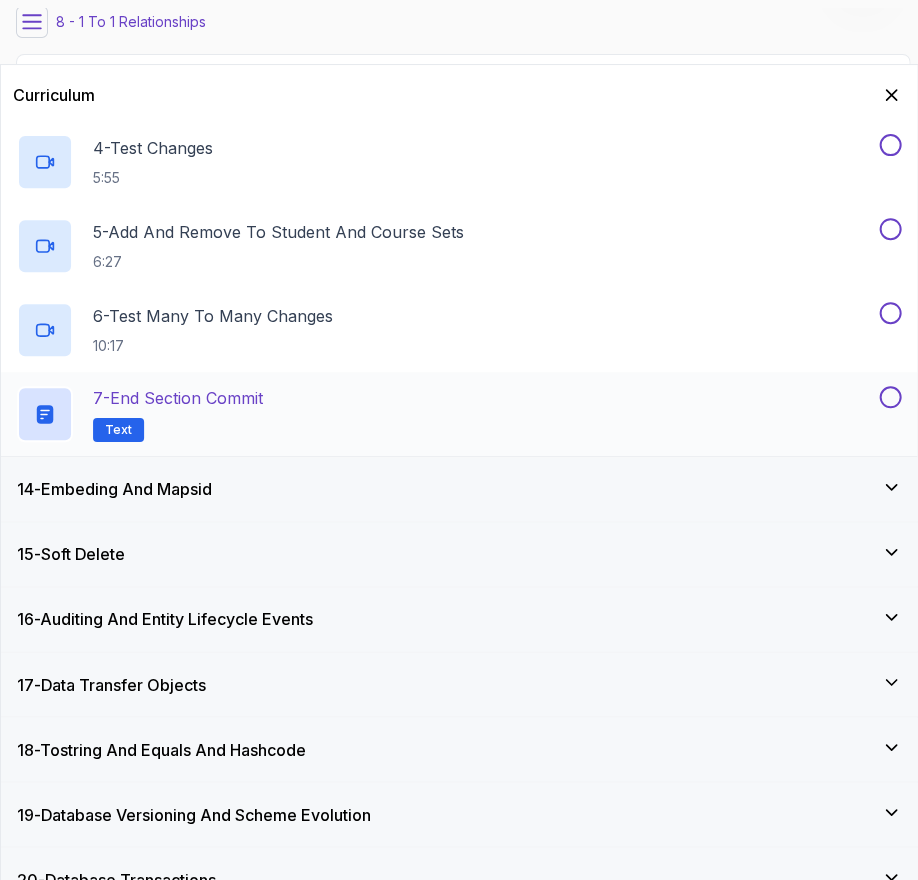 scroll, scrollTop: 1128, scrollLeft: 0, axis: vertical 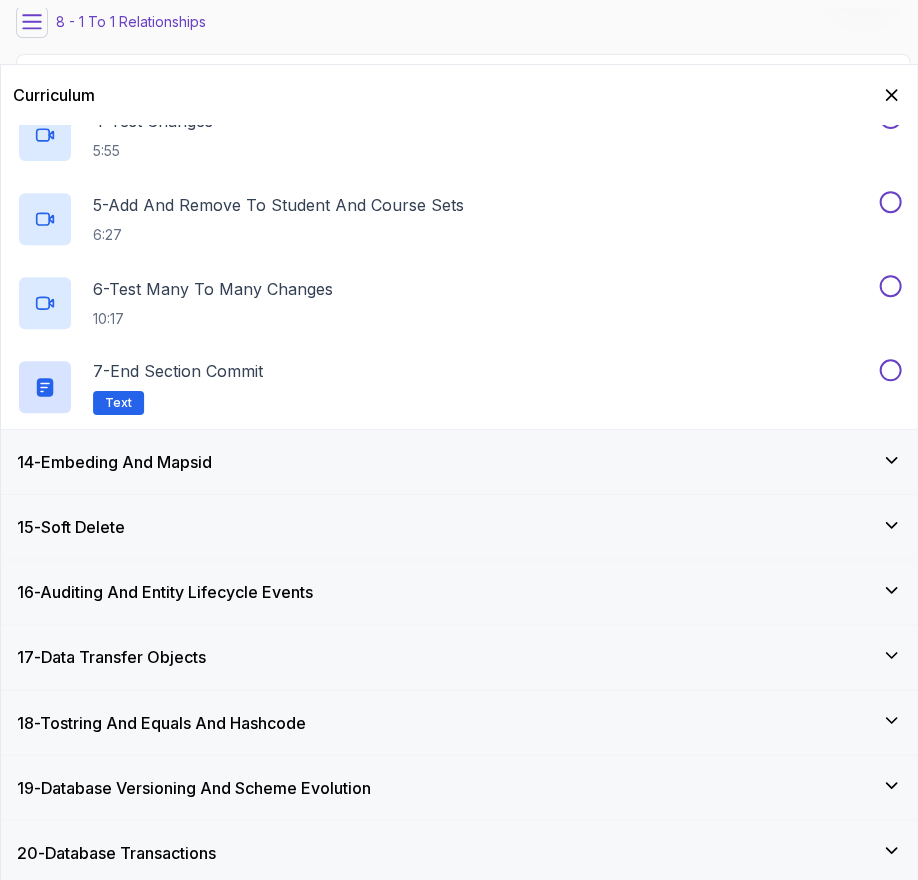 click on "15  -  Soft Delete" at bounding box center [459, 527] 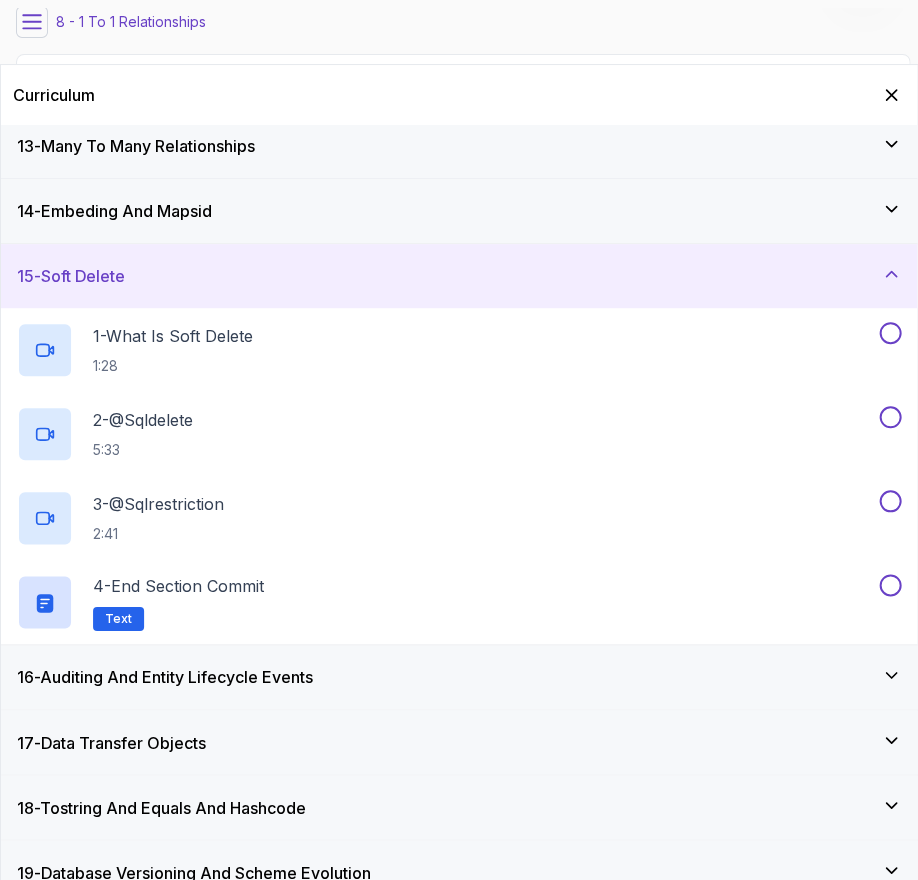 scroll, scrollTop: 876, scrollLeft: 0, axis: vertical 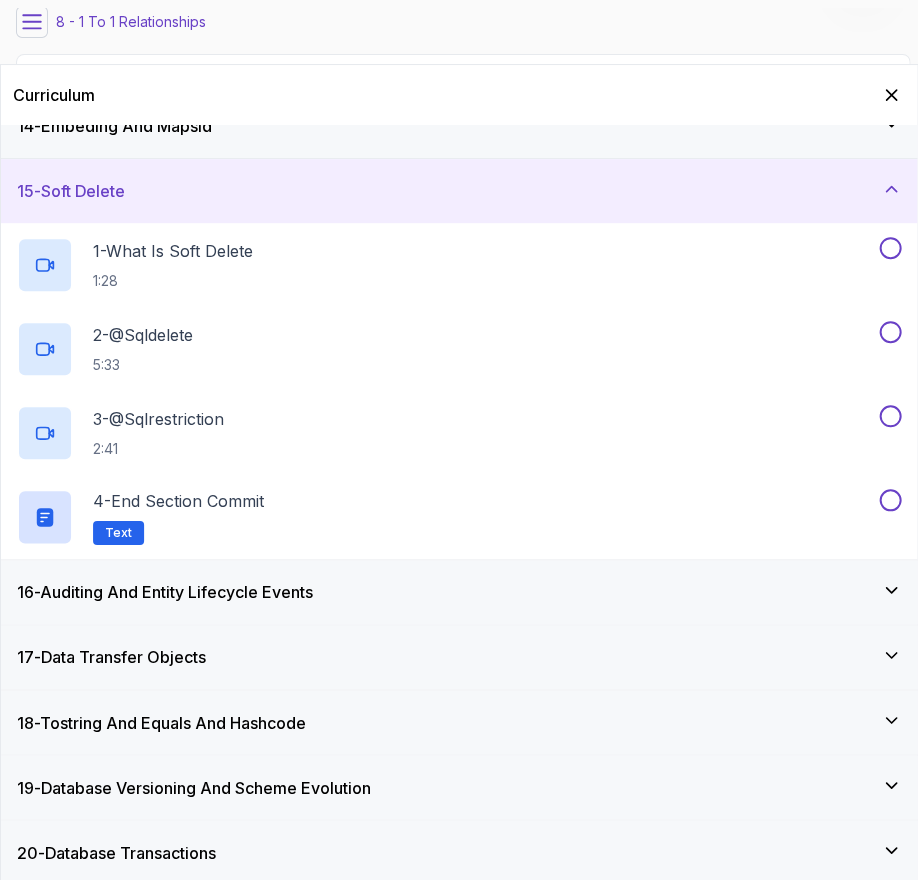 click on "19  -  Database Versioning And Scheme Evolution" at bounding box center (194, 787) 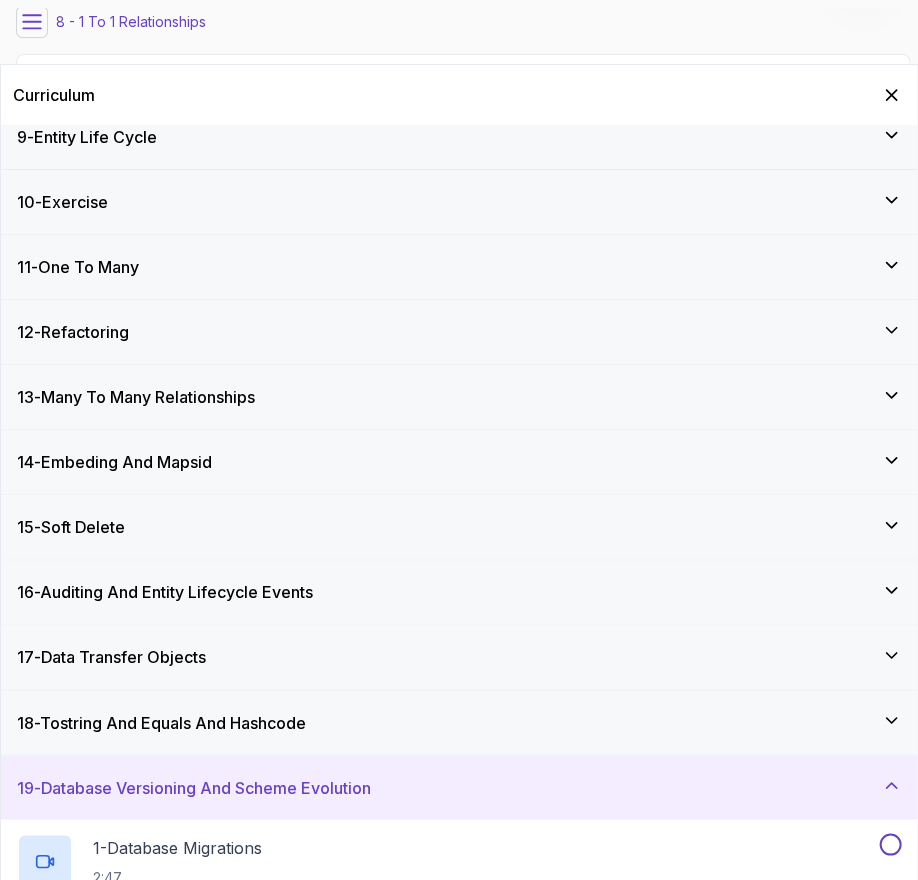 scroll, scrollTop: 708, scrollLeft: 0, axis: vertical 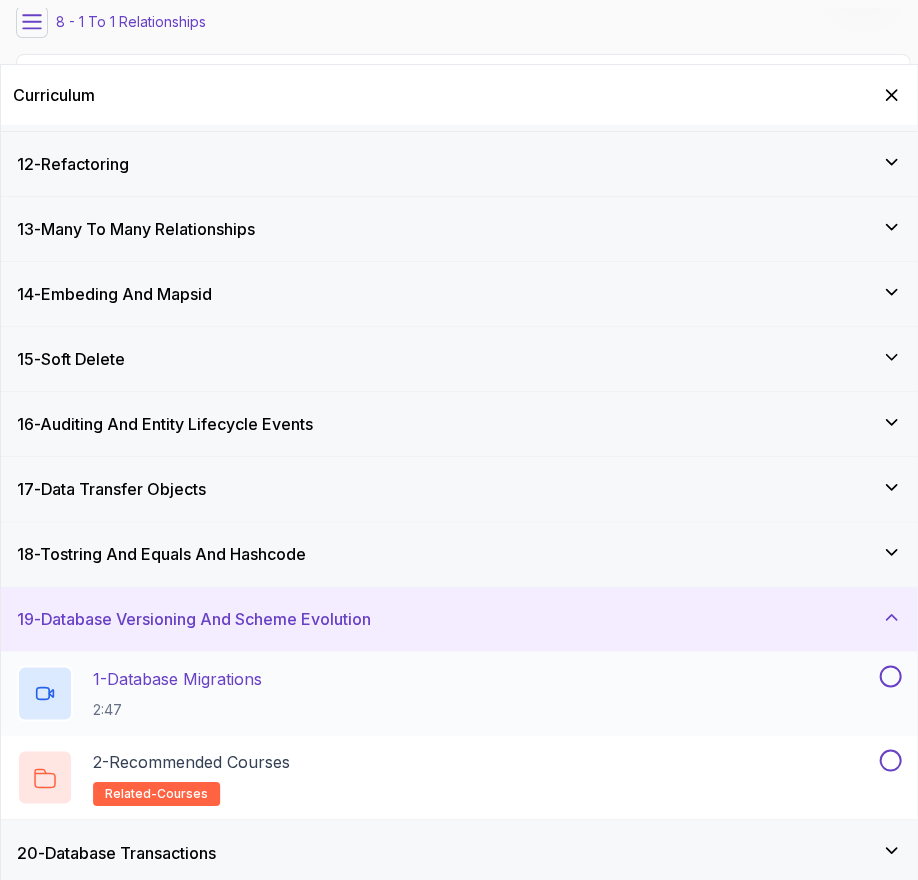 click on "2:47" at bounding box center (177, 709) 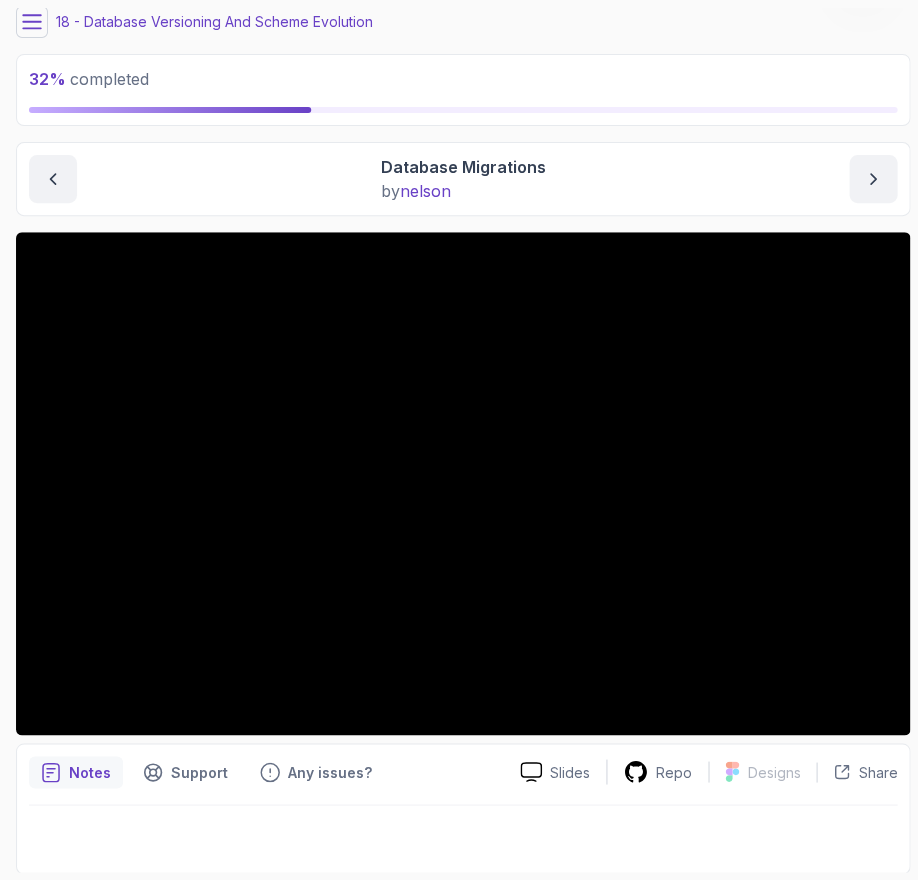 click on "Notes Support Any issues?" at bounding box center [266, 772] 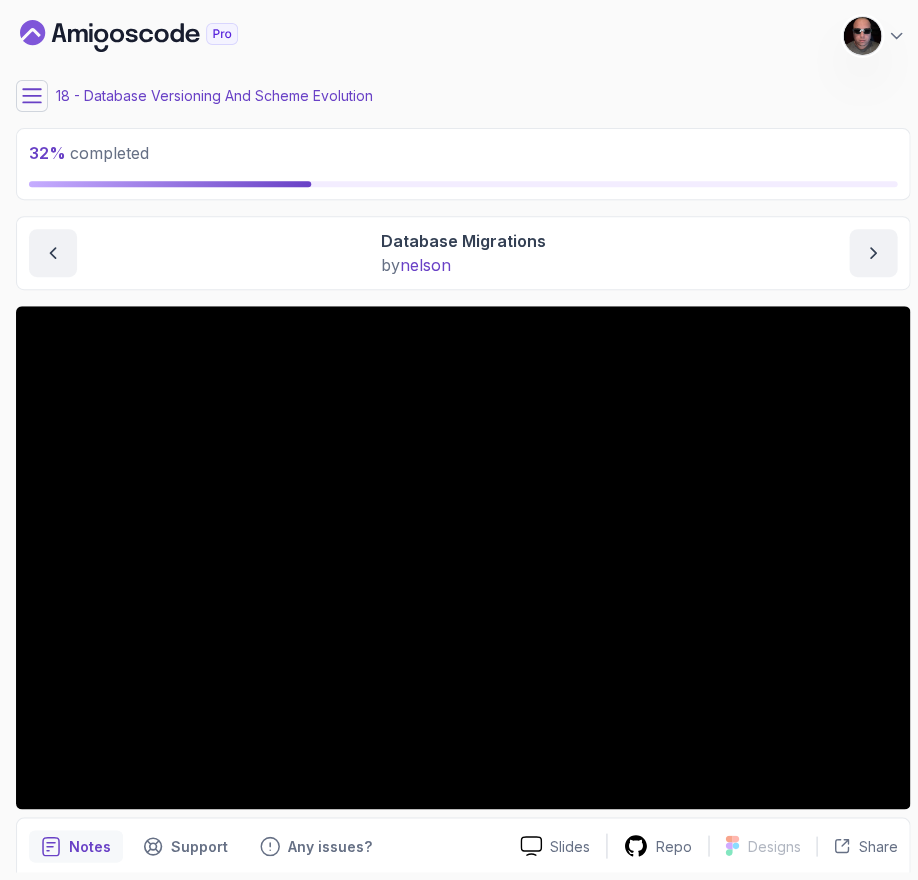 click 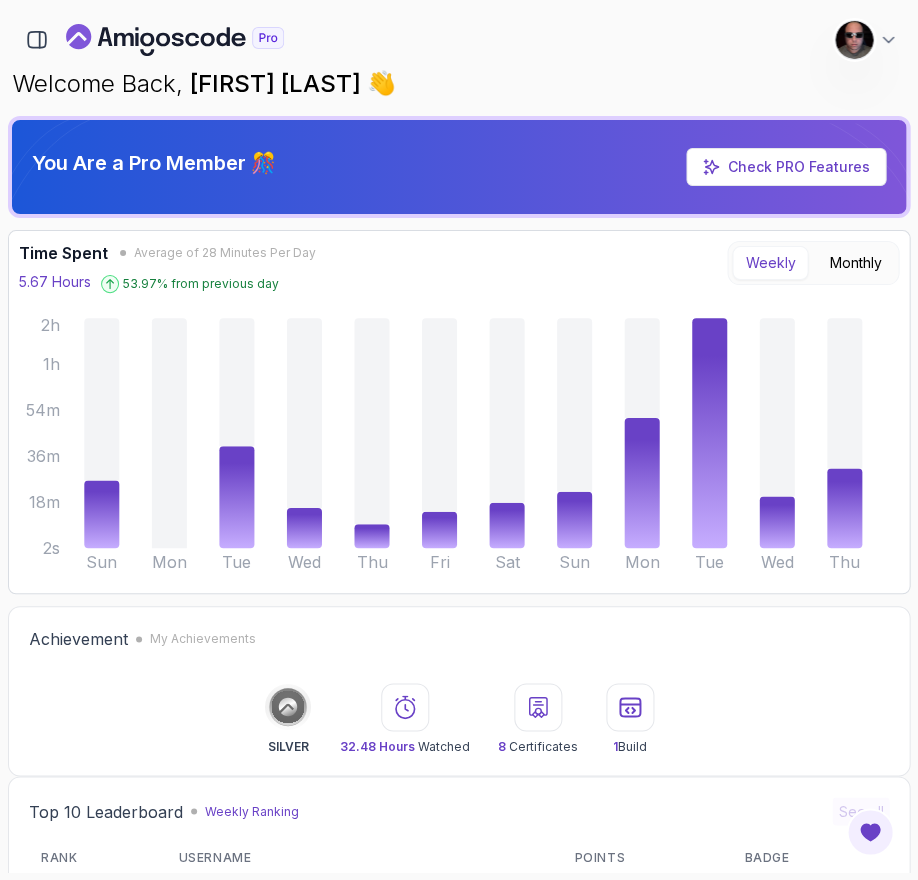 scroll, scrollTop: 296, scrollLeft: 0, axis: vertical 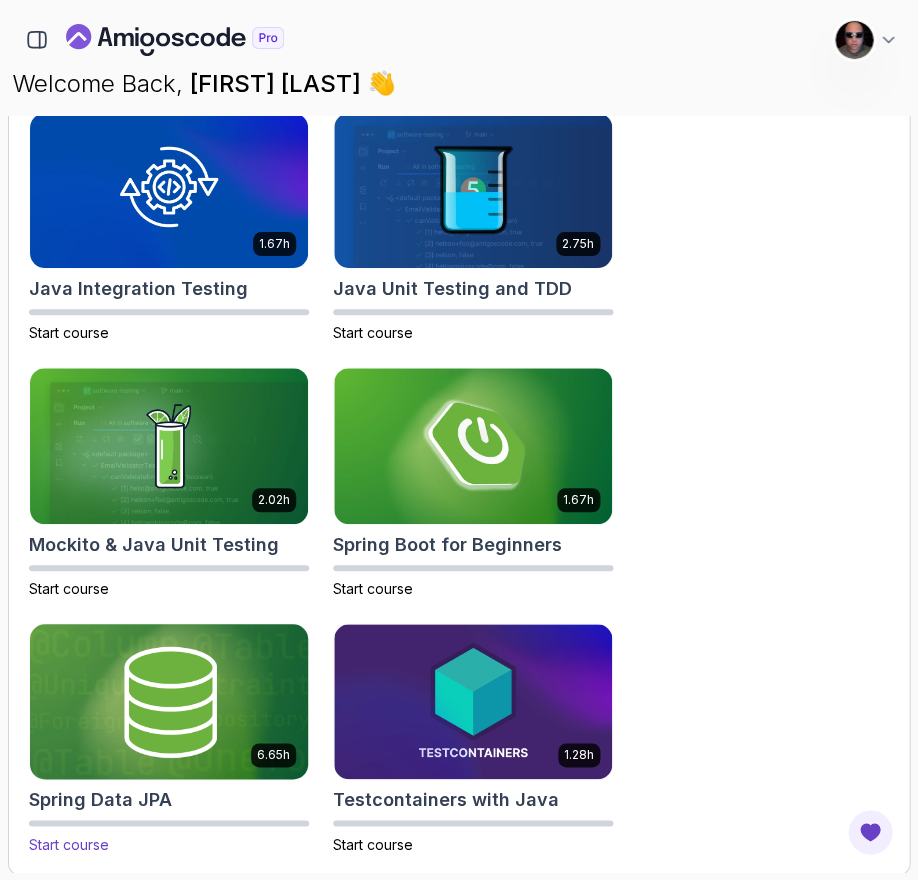 click at bounding box center [169, 701] 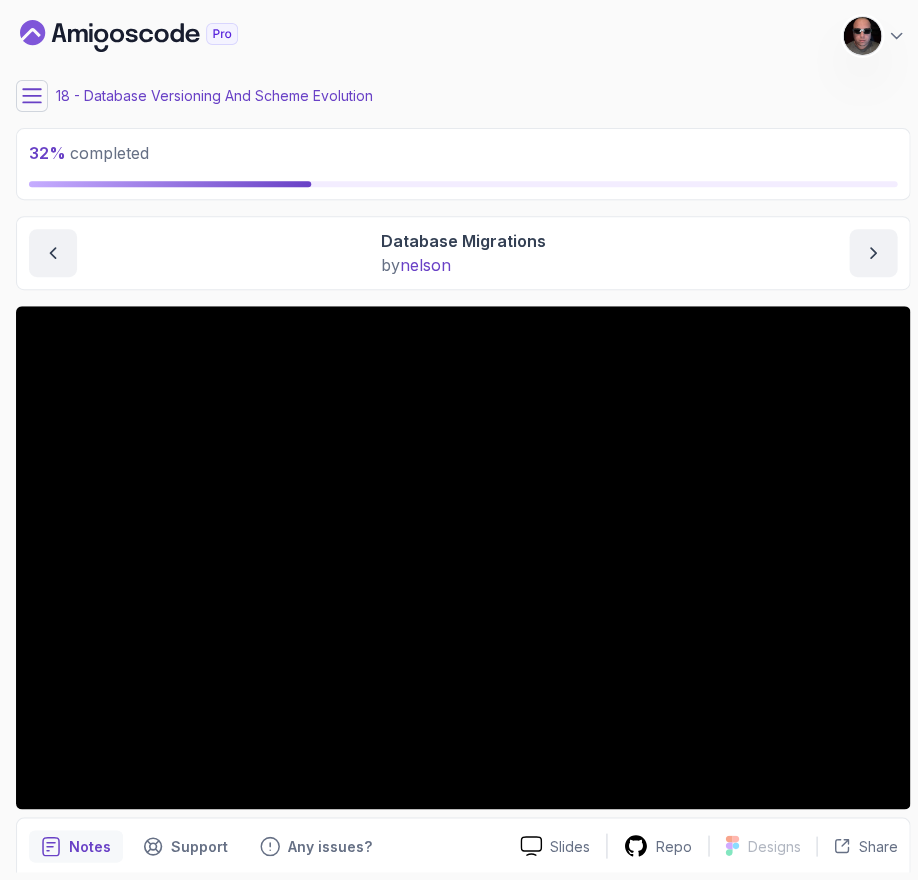 click 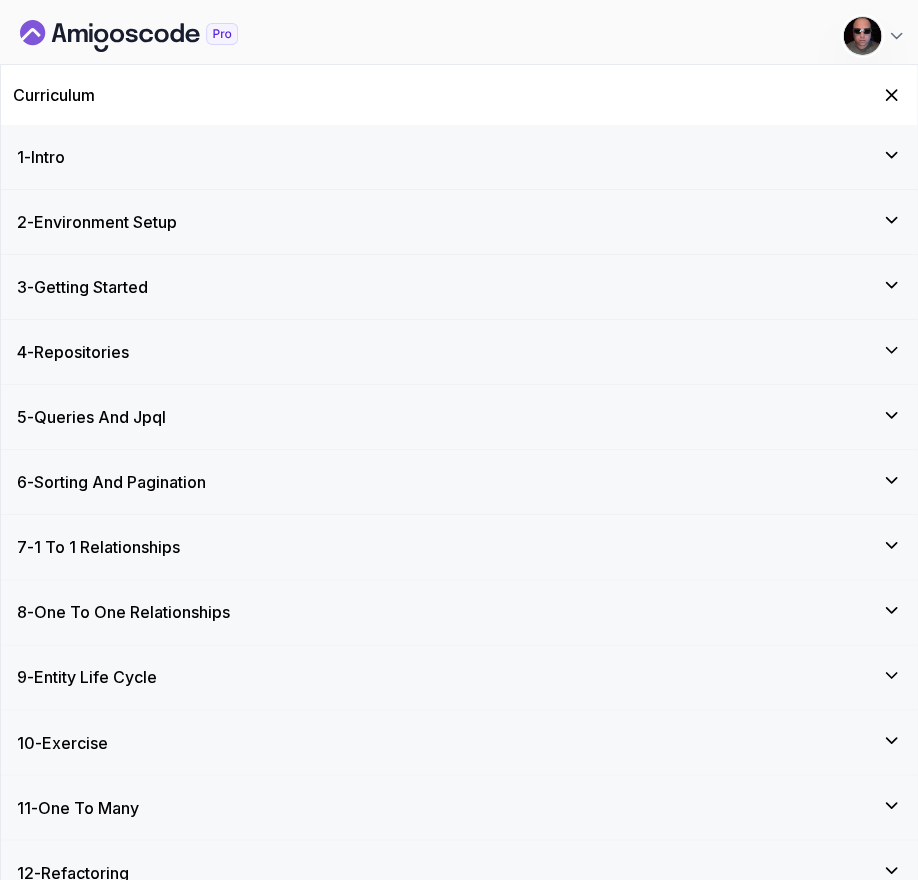 scroll, scrollTop: 114, scrollLeft: 0, axis: vertical 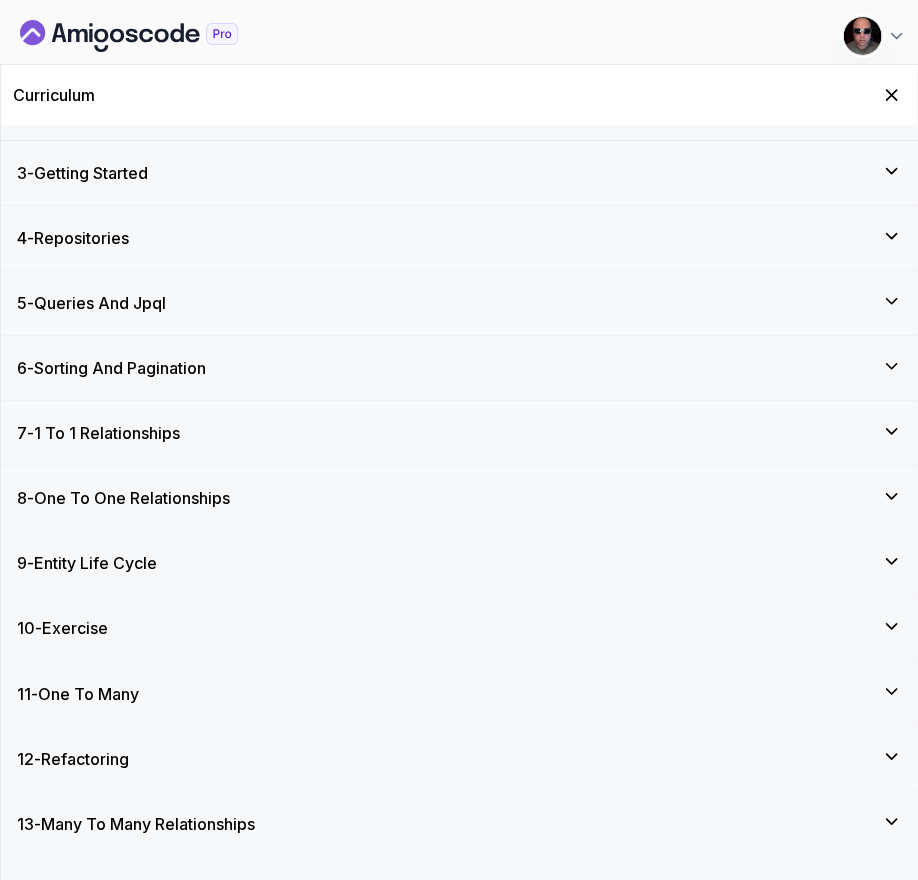 click on "9  -  Entity Life Cycle" at bounding box center [459, 563] 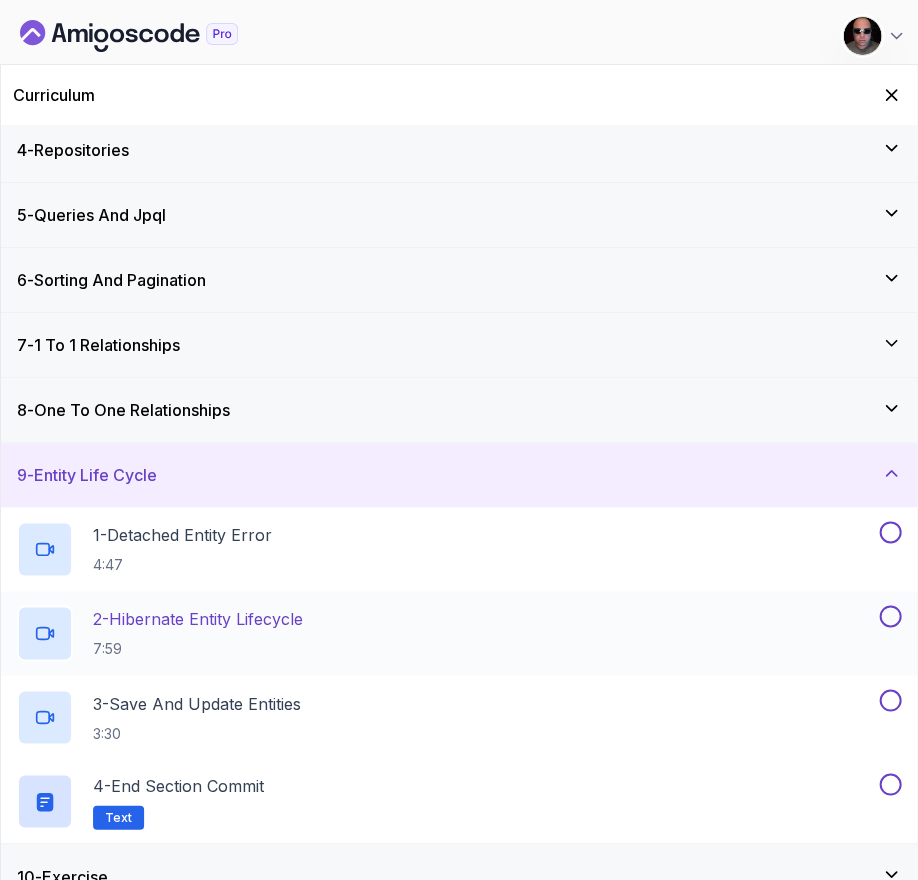 scroll, scrollTop: 205, scrollLeft: 0, axis: vertical 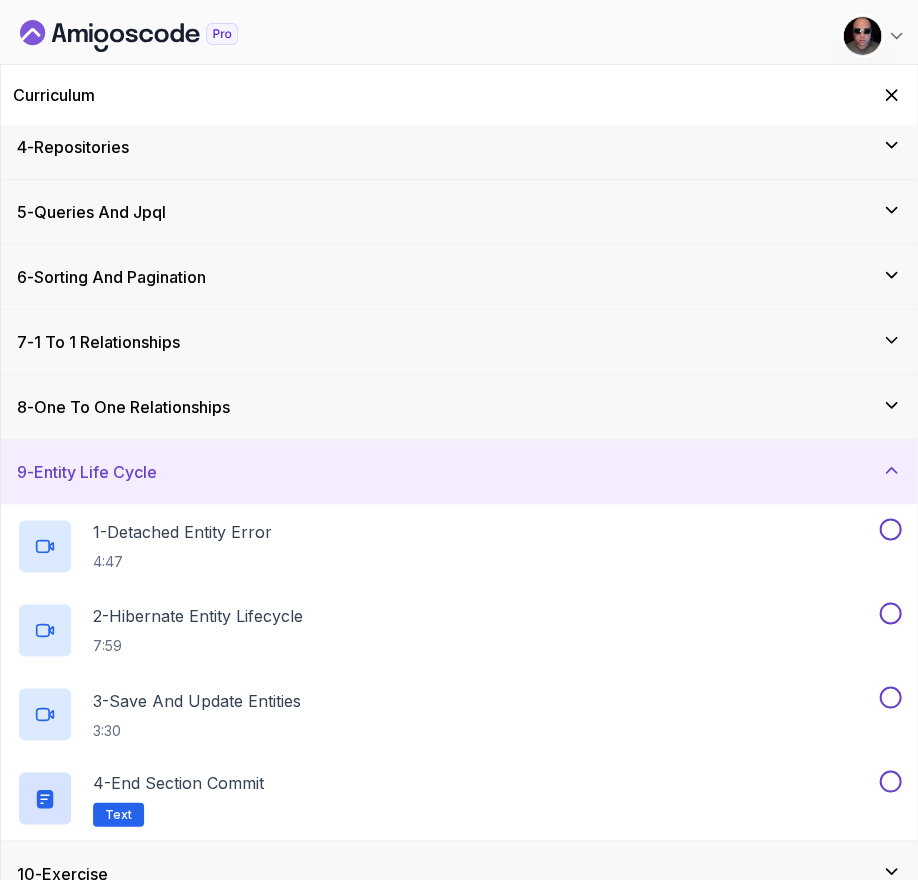 click on "9  -  Entity Life Cycle" at bounding box center [459, 472] 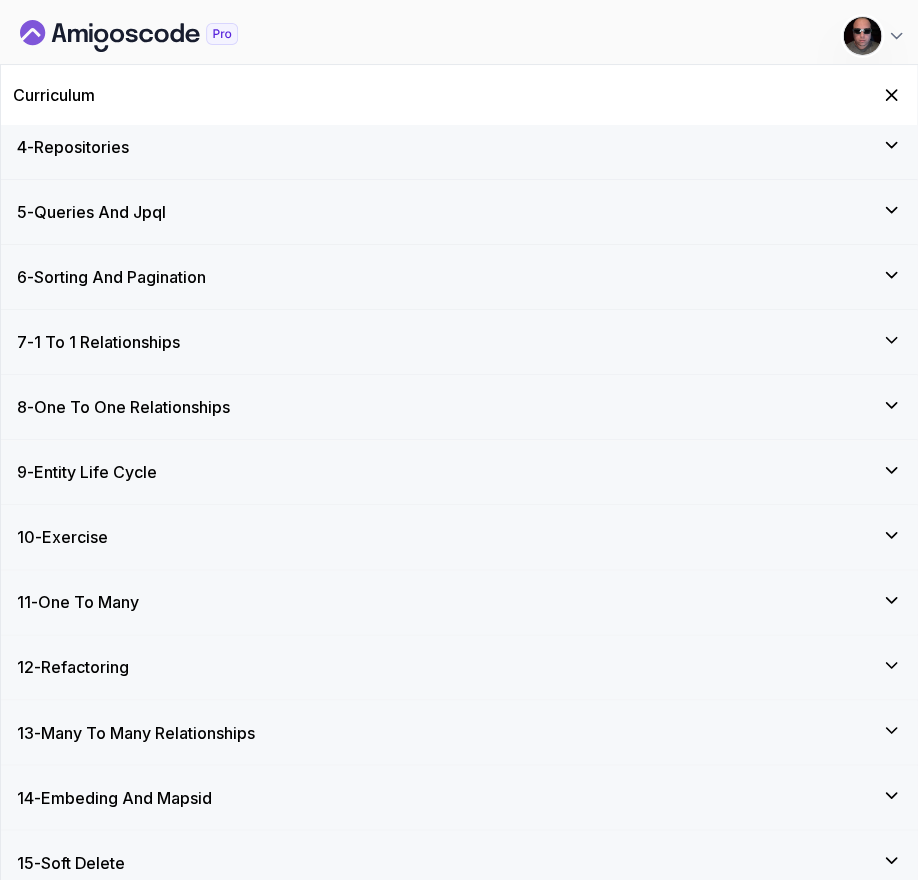 scroll, scrollTop: 475, scrollLeft: 0, axis: vertical 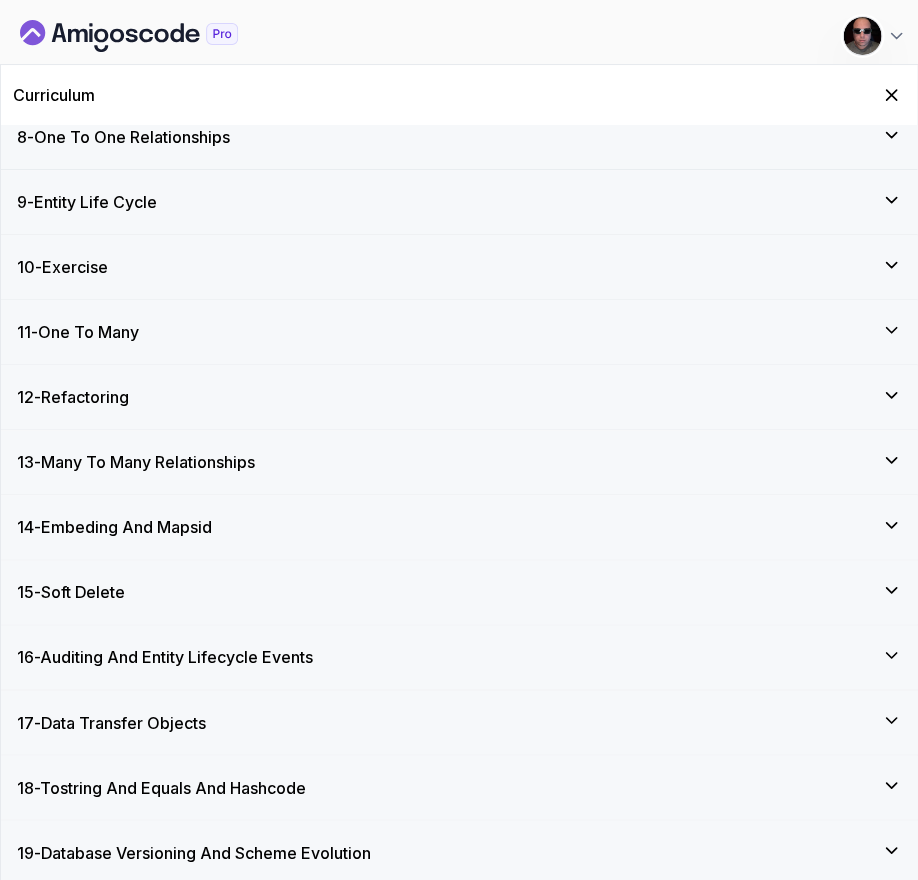 click on "17  -  Data Transfer Objects" at bounding box center (111, 722) 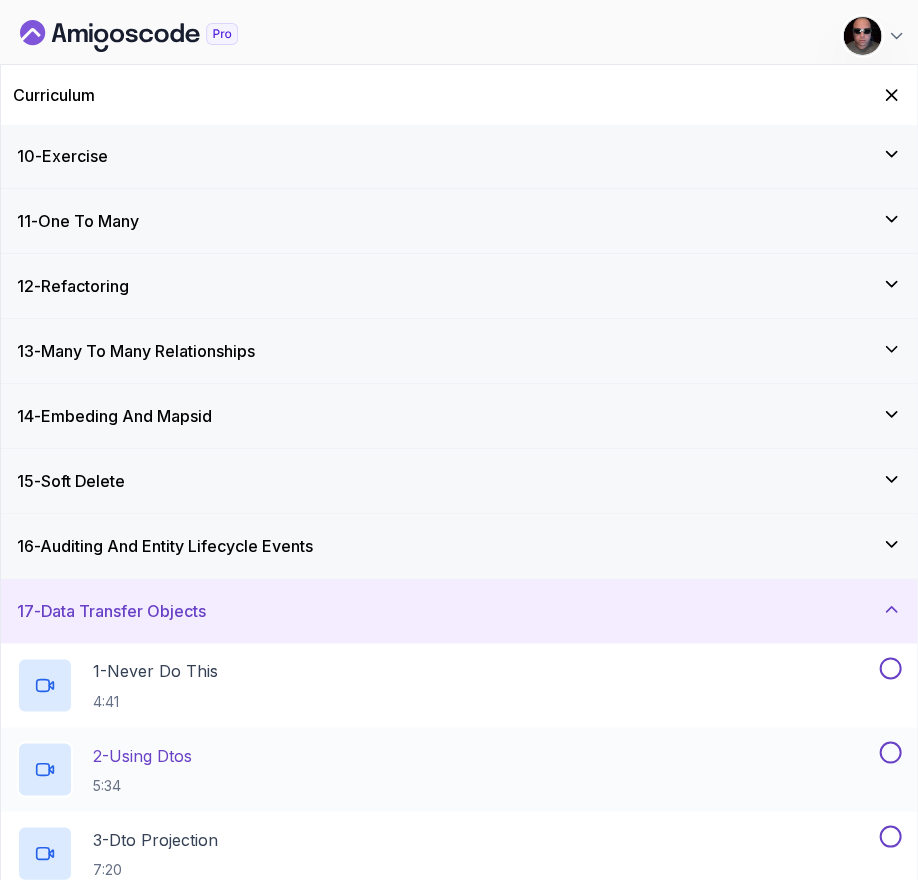 scroll, scrollTop: 689, scrollLeft: 0, axis: vertical 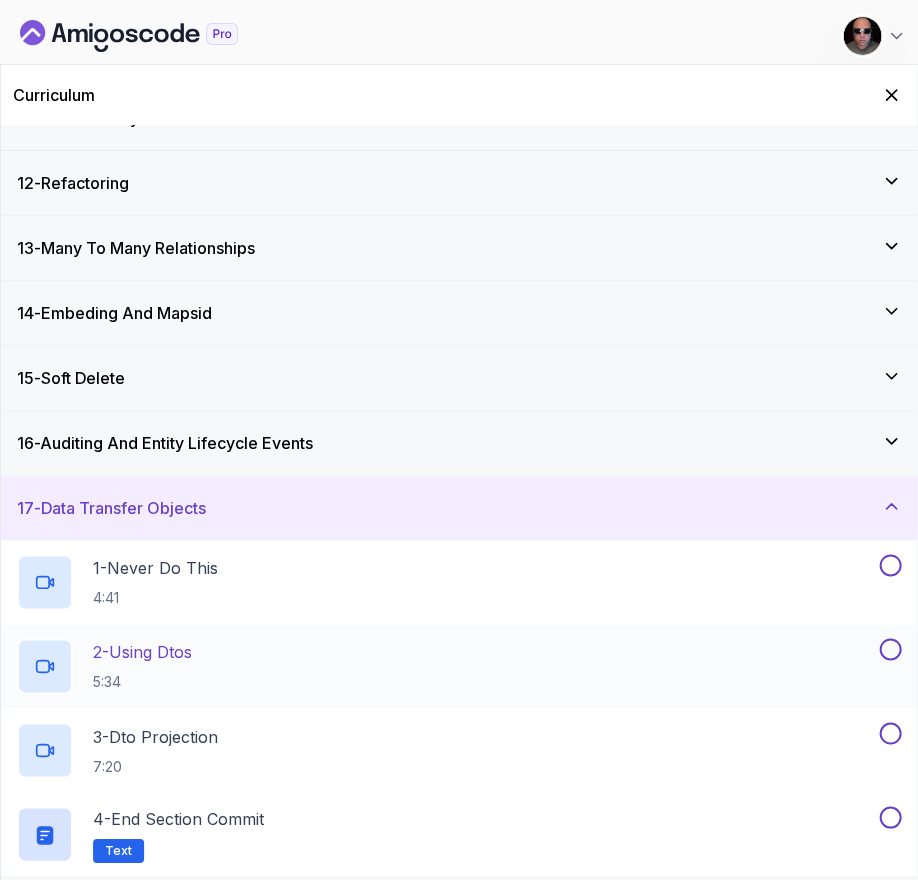 click on "[NUMBER] - Using Dtos" at bounding box center (142, 652) 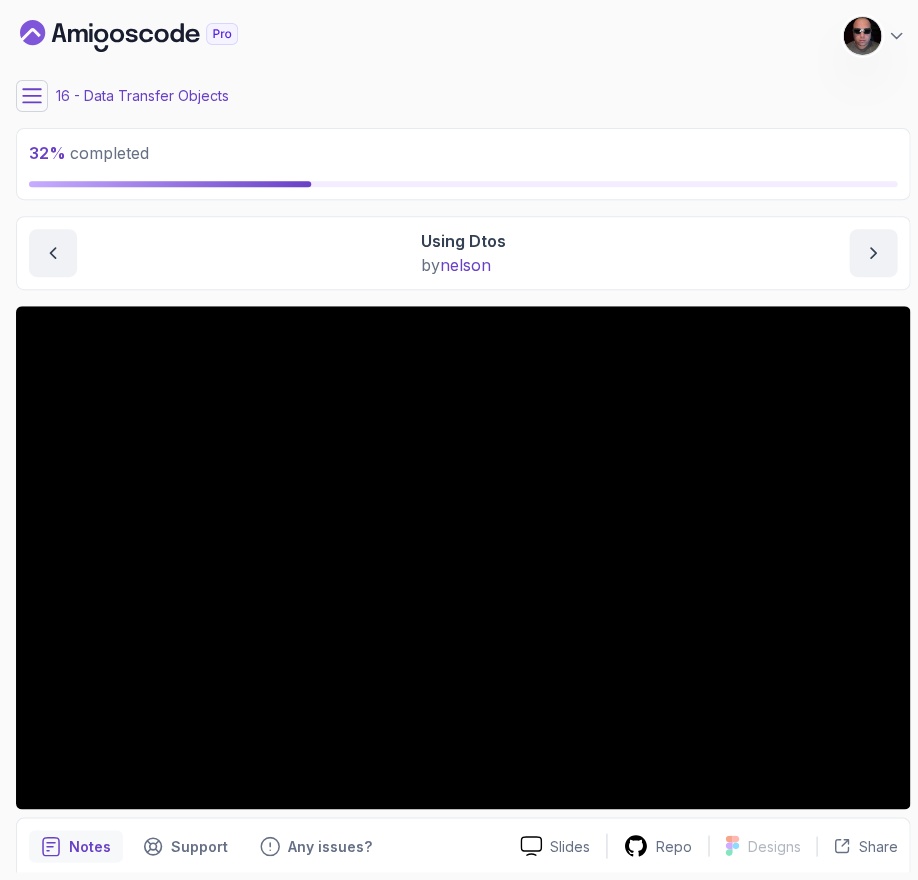 scroll, scrollTop: 74, scrollLeft: 0, axis: vertical 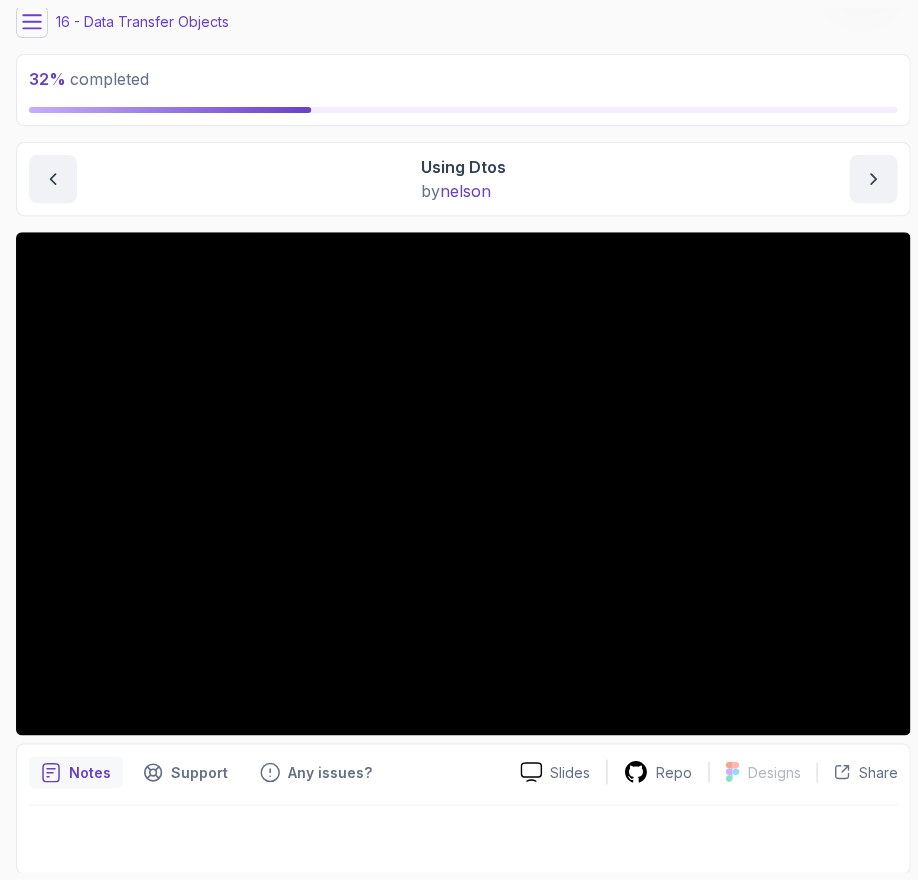 click at bounding box center [32, 22] 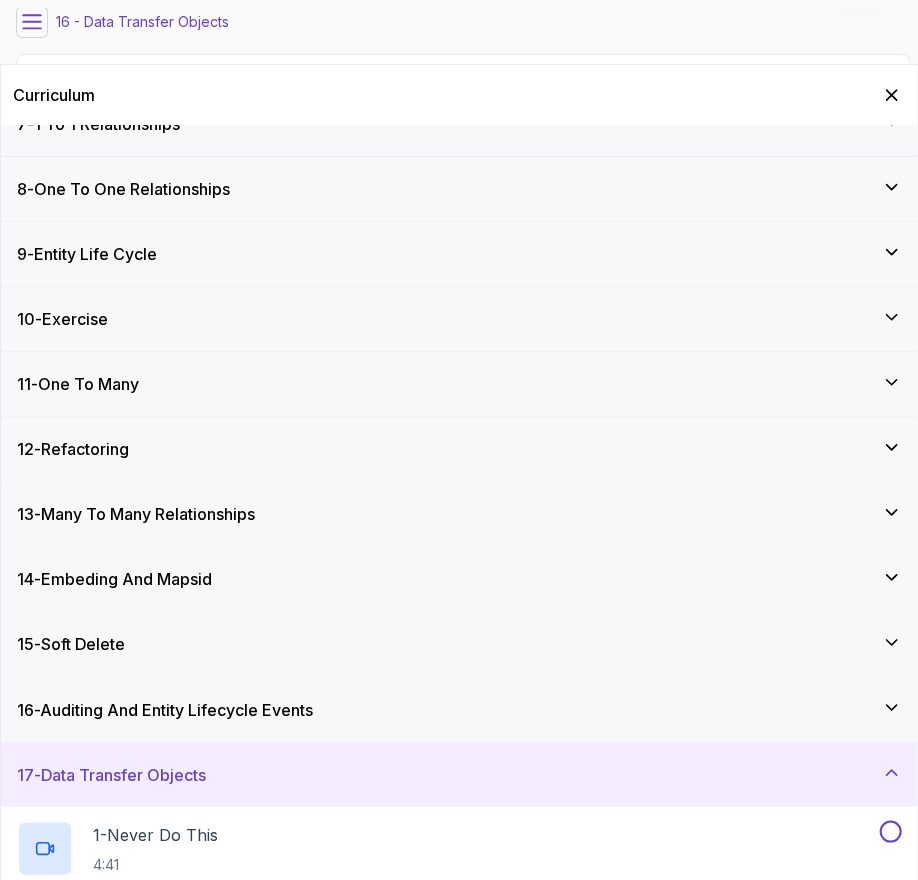 scroll, scrollTop: 876, scrollLeft: 0, axis: vertical 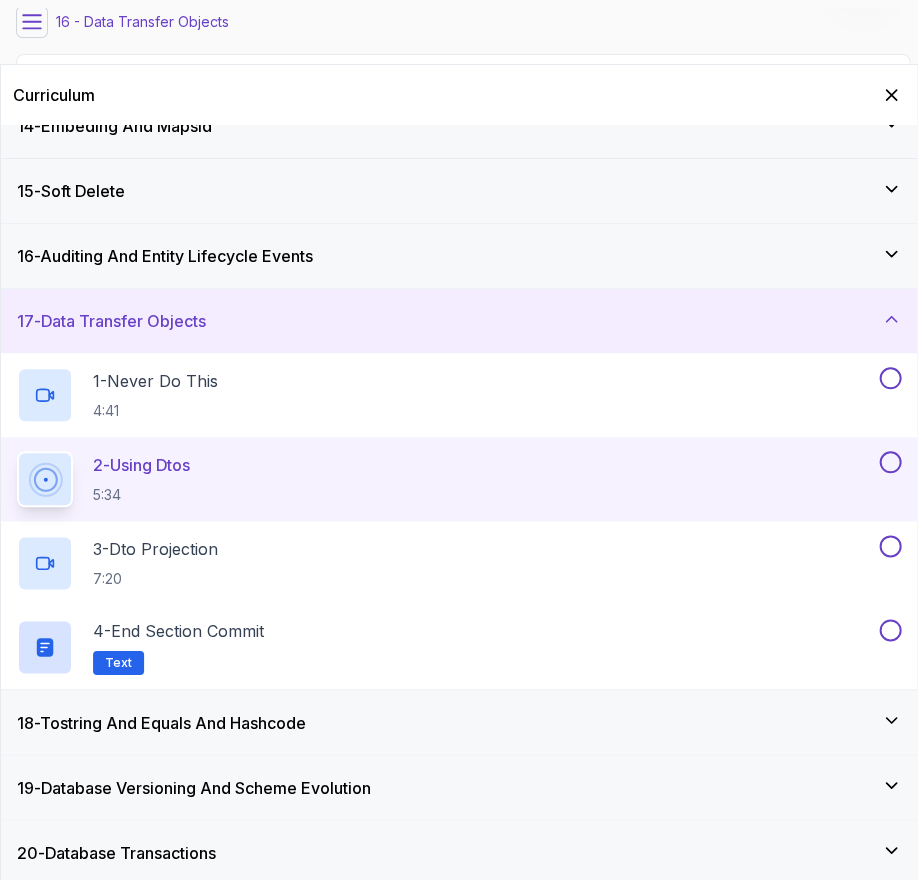 click on "18  -  Tostring And Equals And Hashcode" at bounding box center [459, 722] 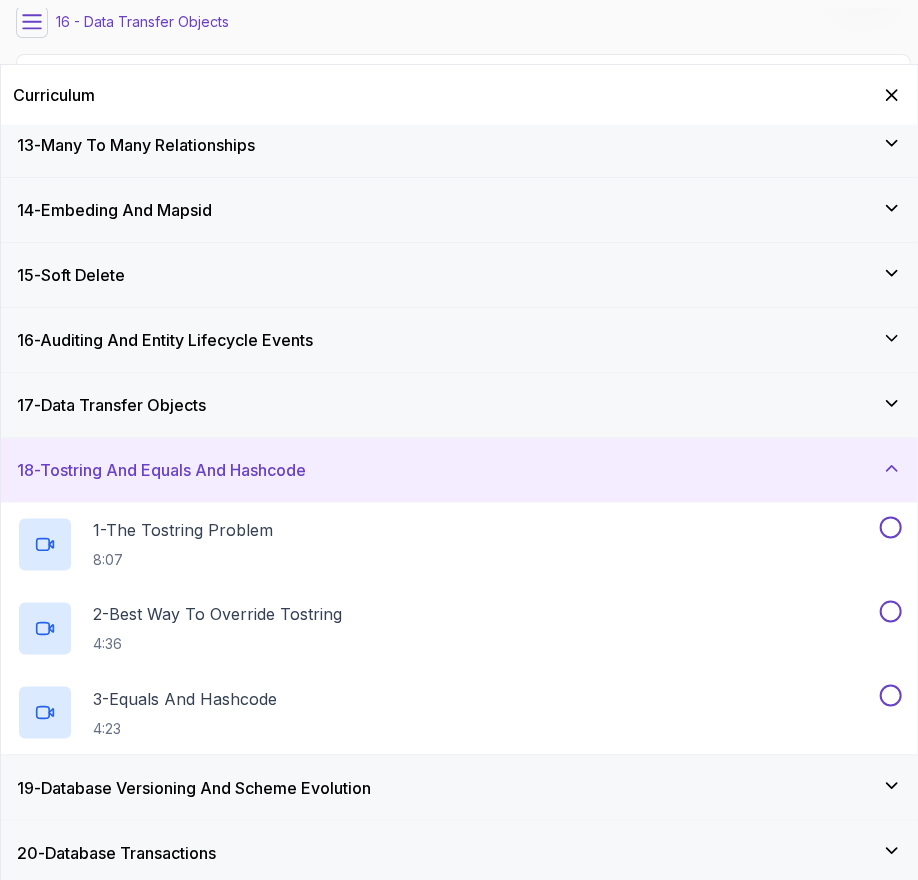 click on "20  -  Database Transactions" at bounding box center [459, 852] 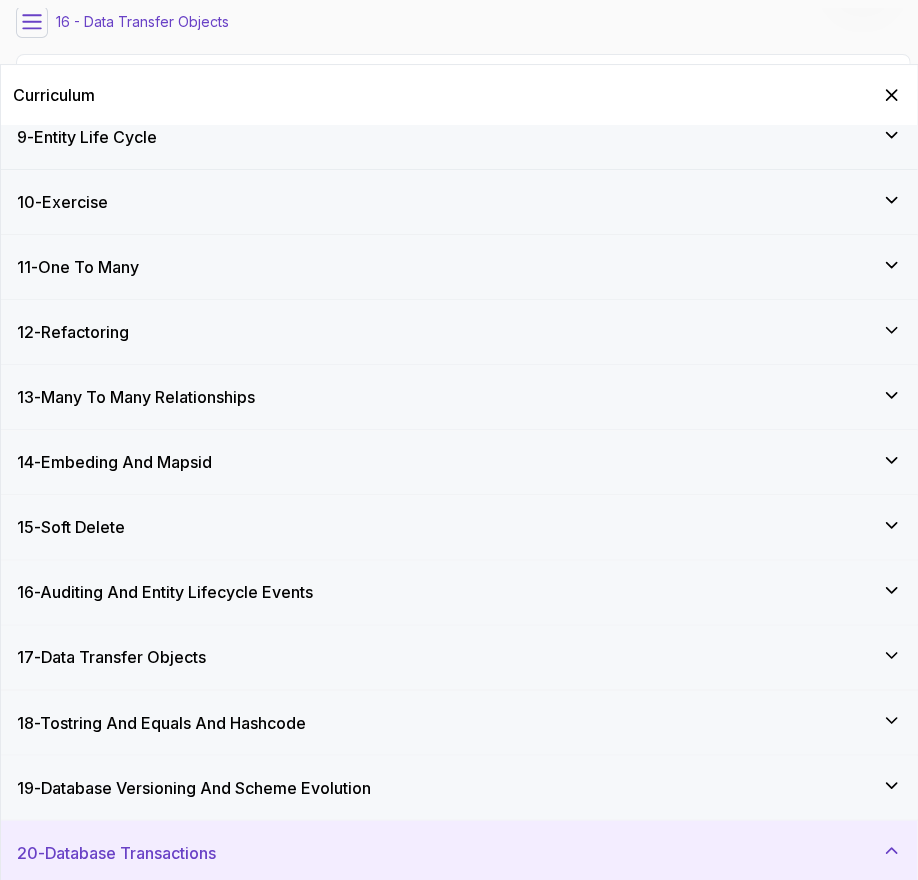 scroll, scrollTop: 960, scrollLeft: 0, axis: vertical 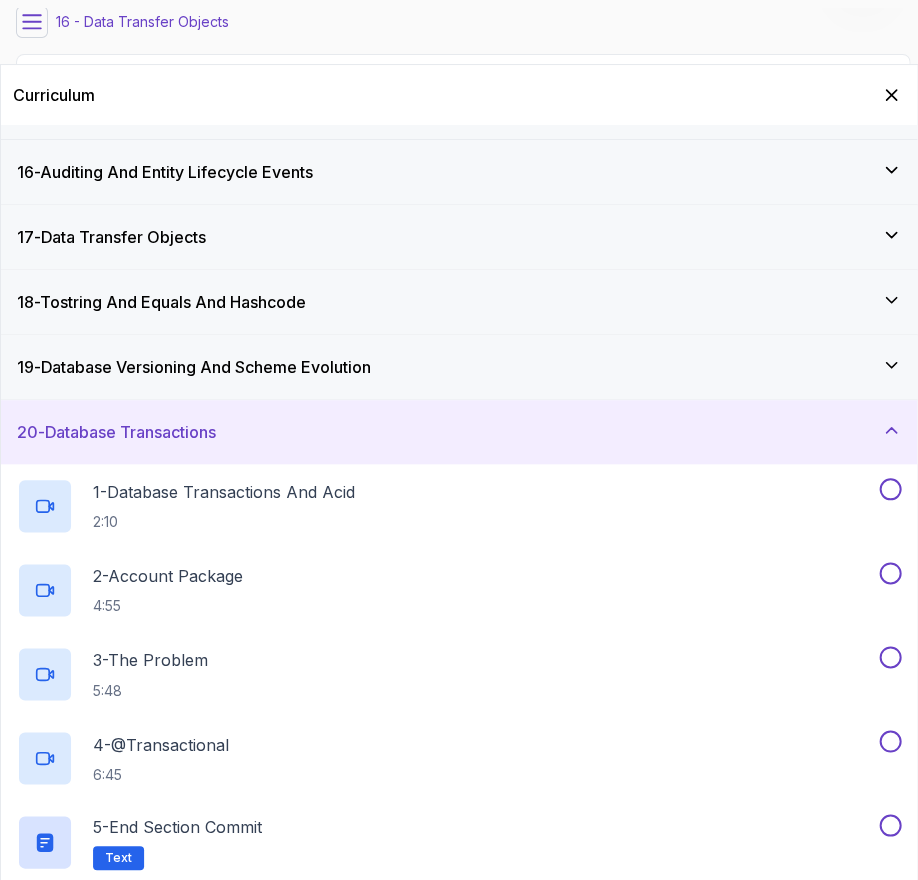 click on "20  -  Database Transactions" at bounding box center [459, 432] 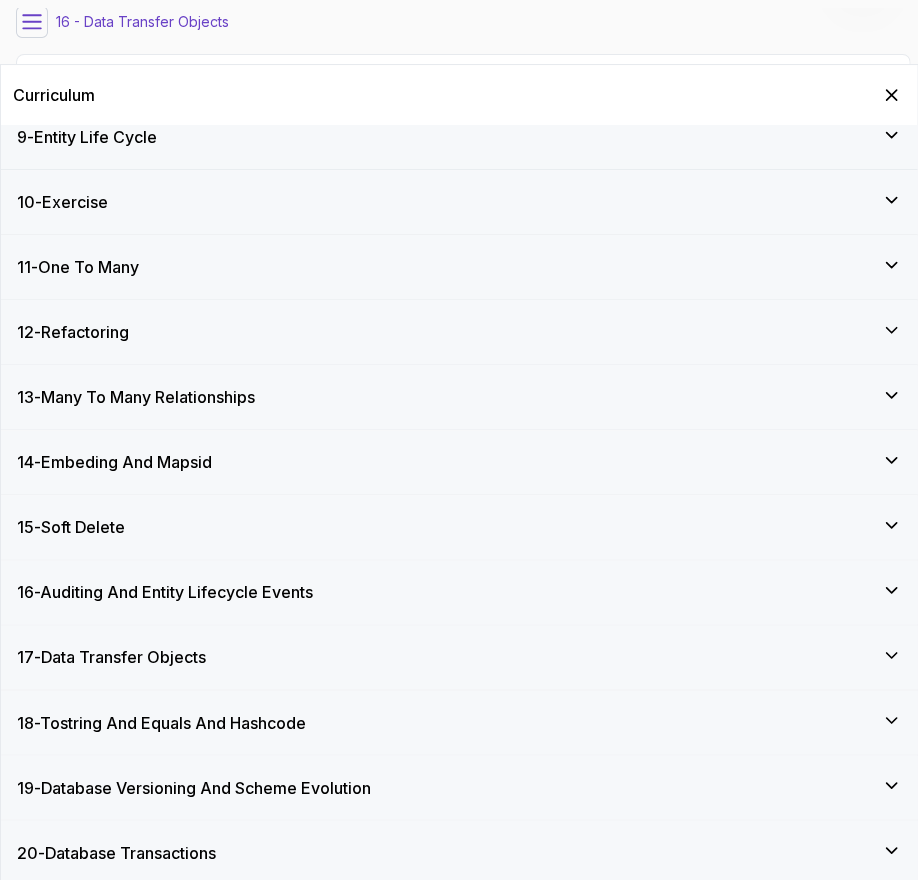 scroll, scrollTop: 0, scrollLeft: 0, axis: both 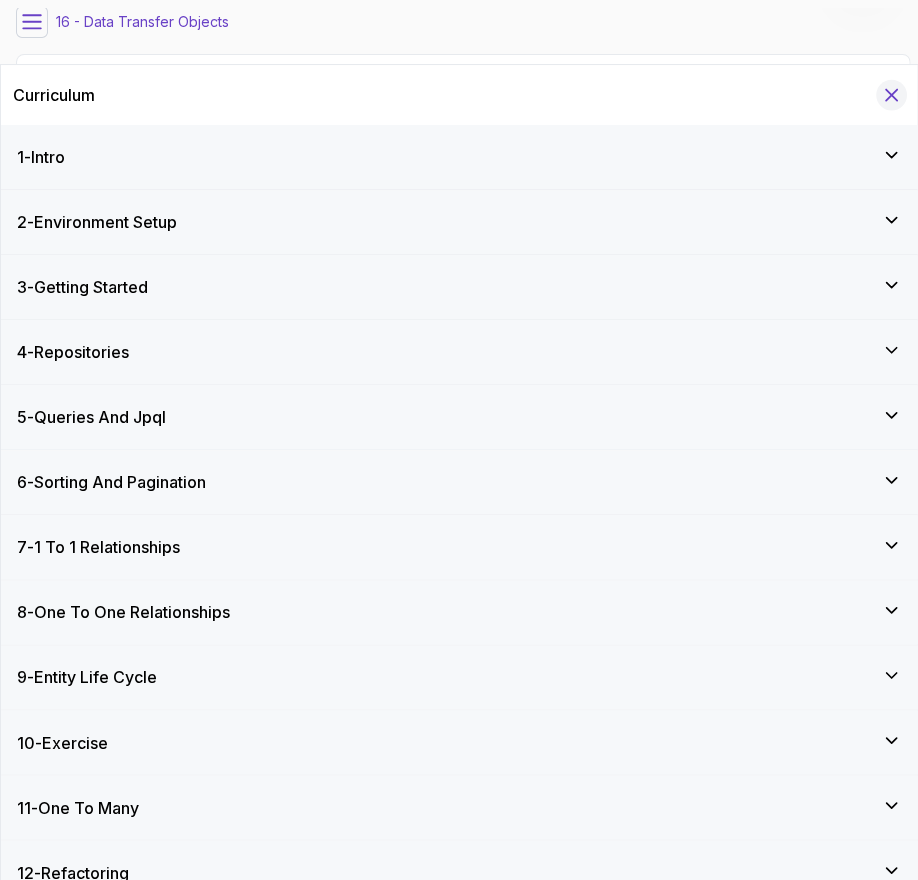 click 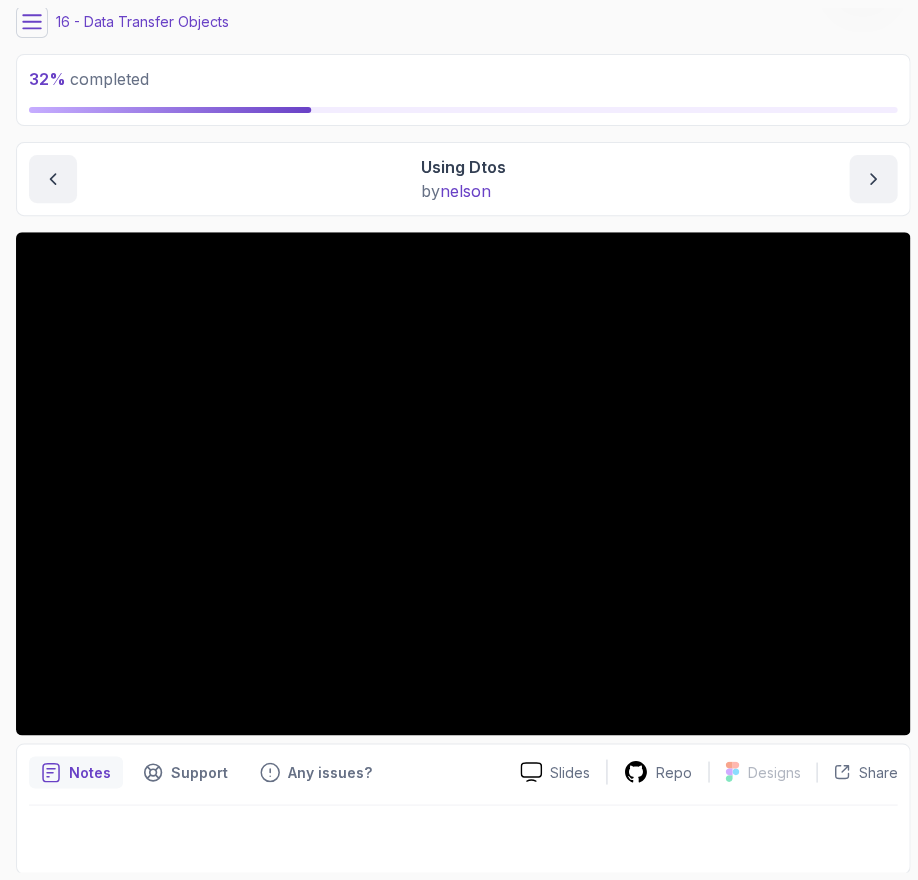 click at bounding box center (32, 22) 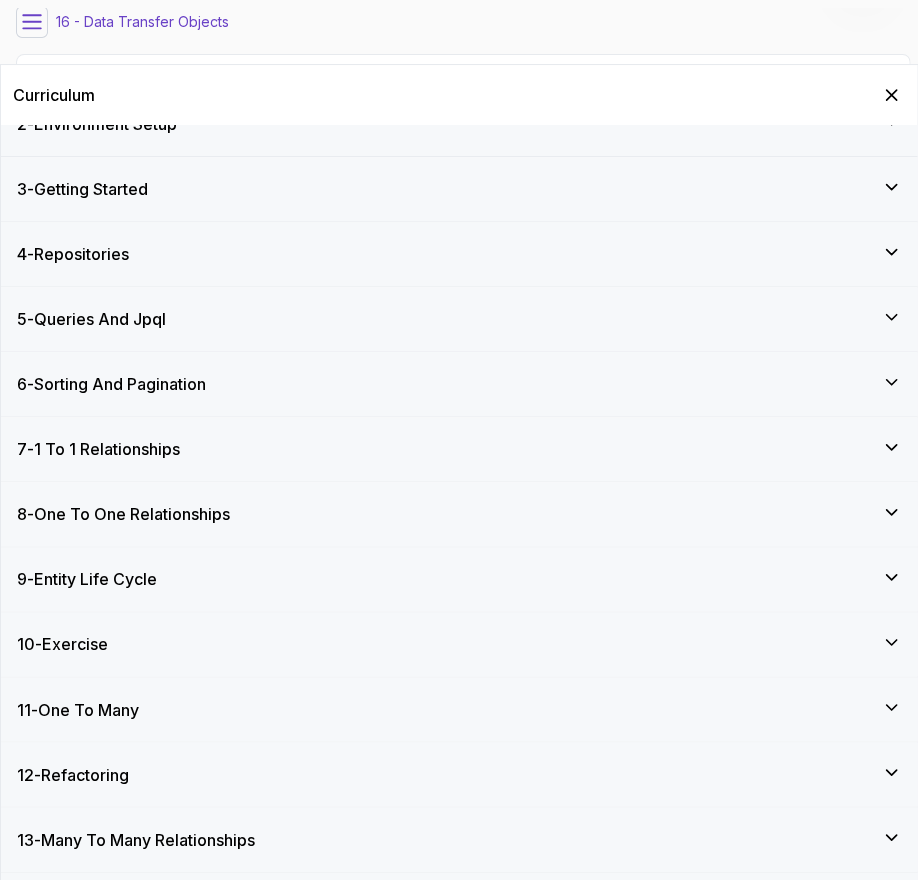 scroll, scrollTop: 540, scrollLeft: 0, axis: vertical 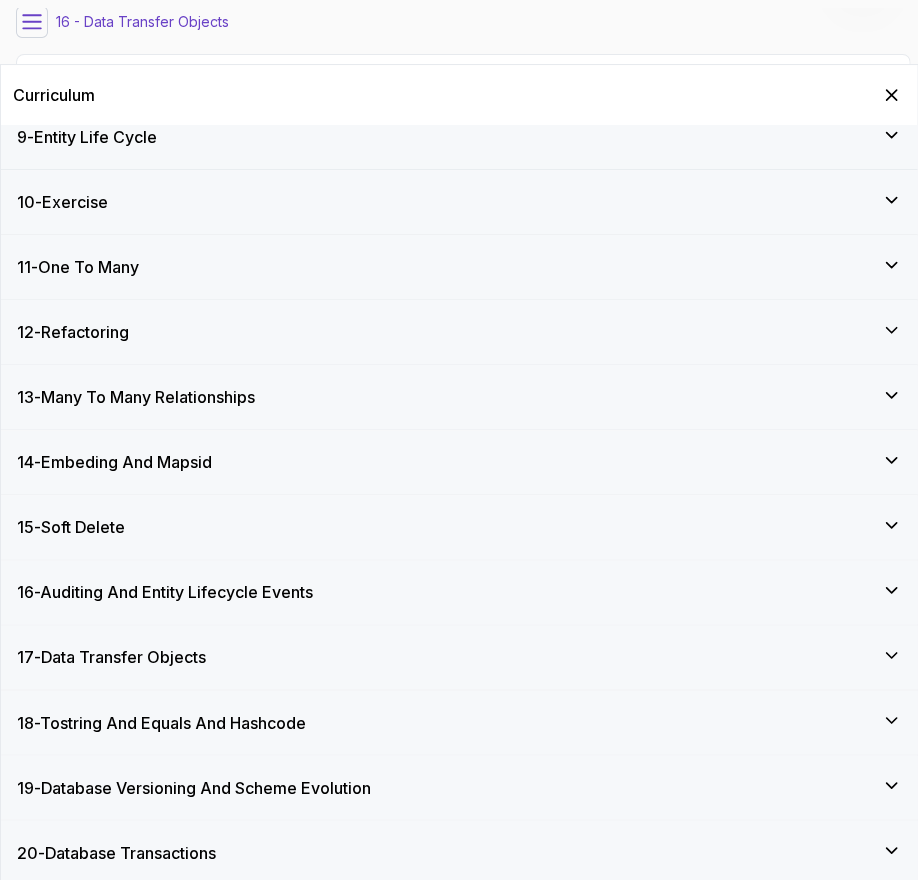 click on "17  -  Data Transfer Objects" at bounding box center [459, 657] 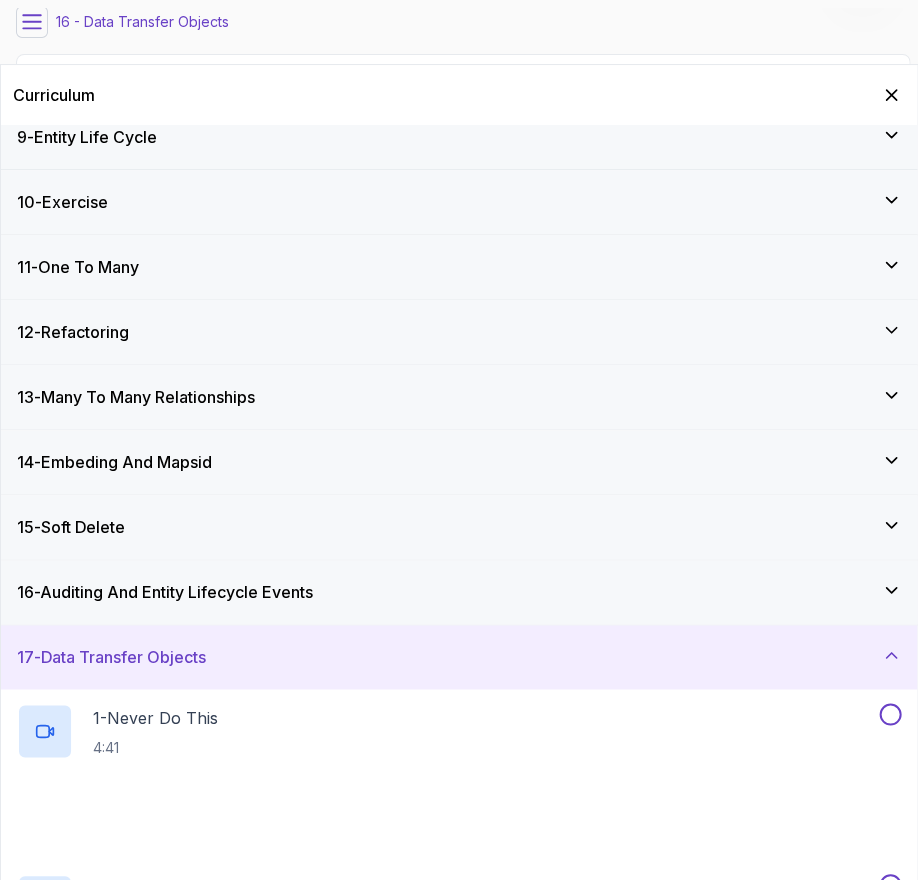 scroll, scrollTop: 876, scrollLeft: 0, axis: vertical 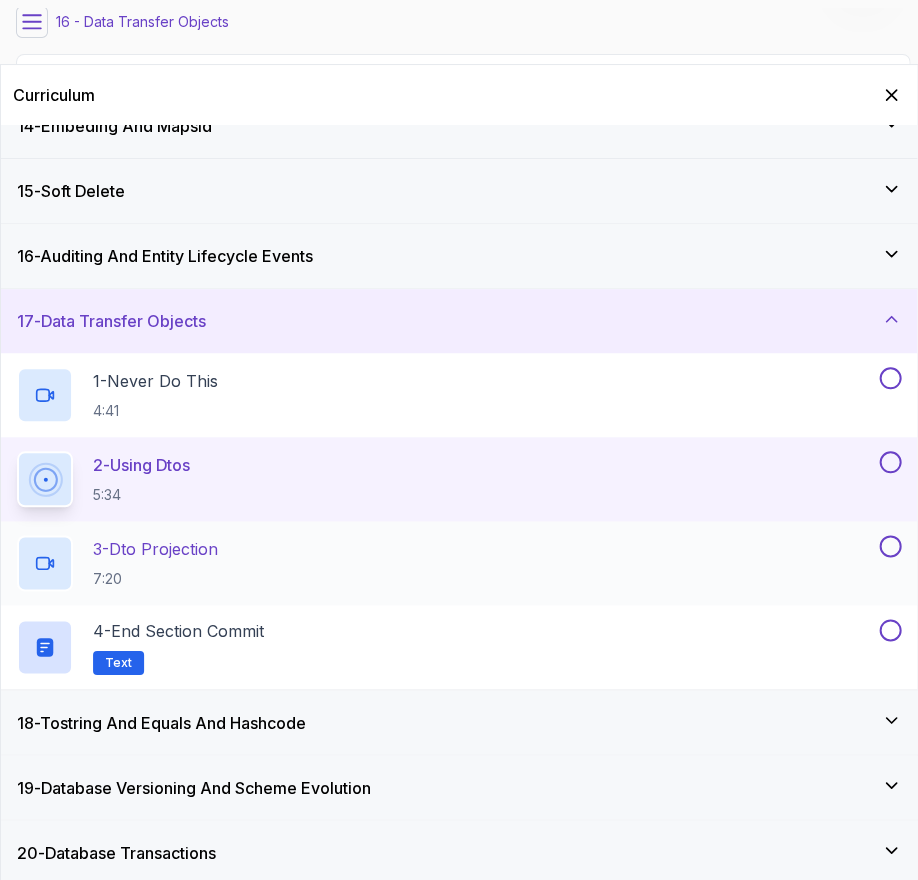 click on "[NUMBER] - Dto Projection [TIME]" at bounding box center (446, 563) 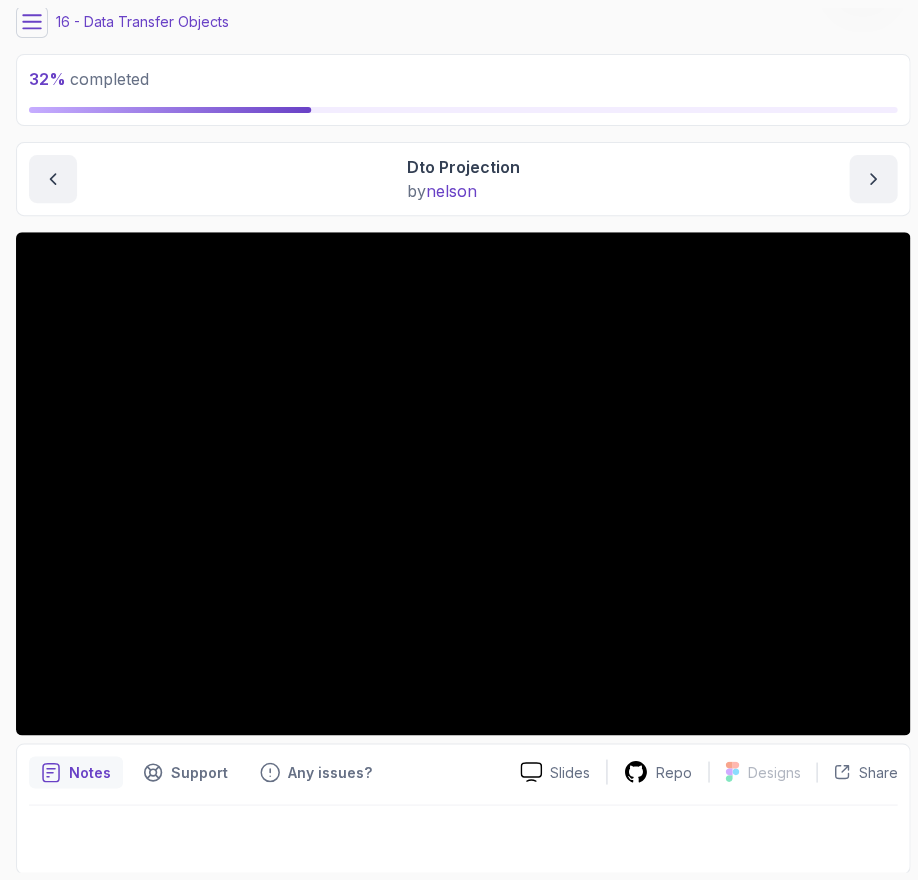 click 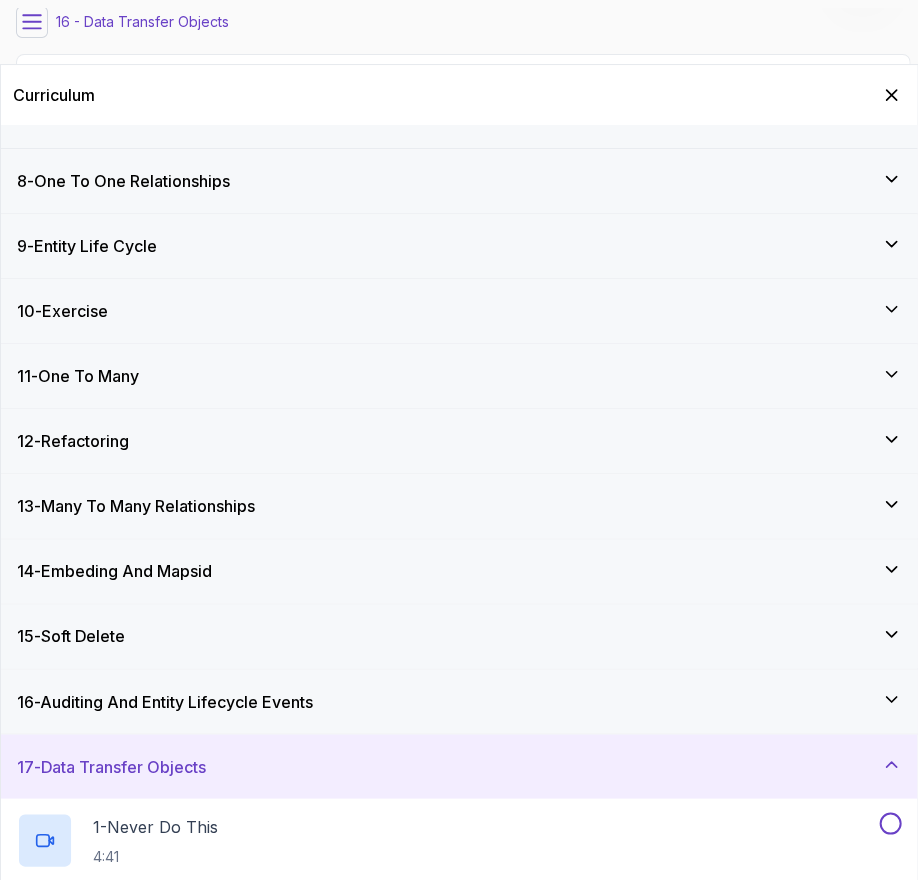 scroll, scrollTop: 0, scrollLeft: 0, axis: both 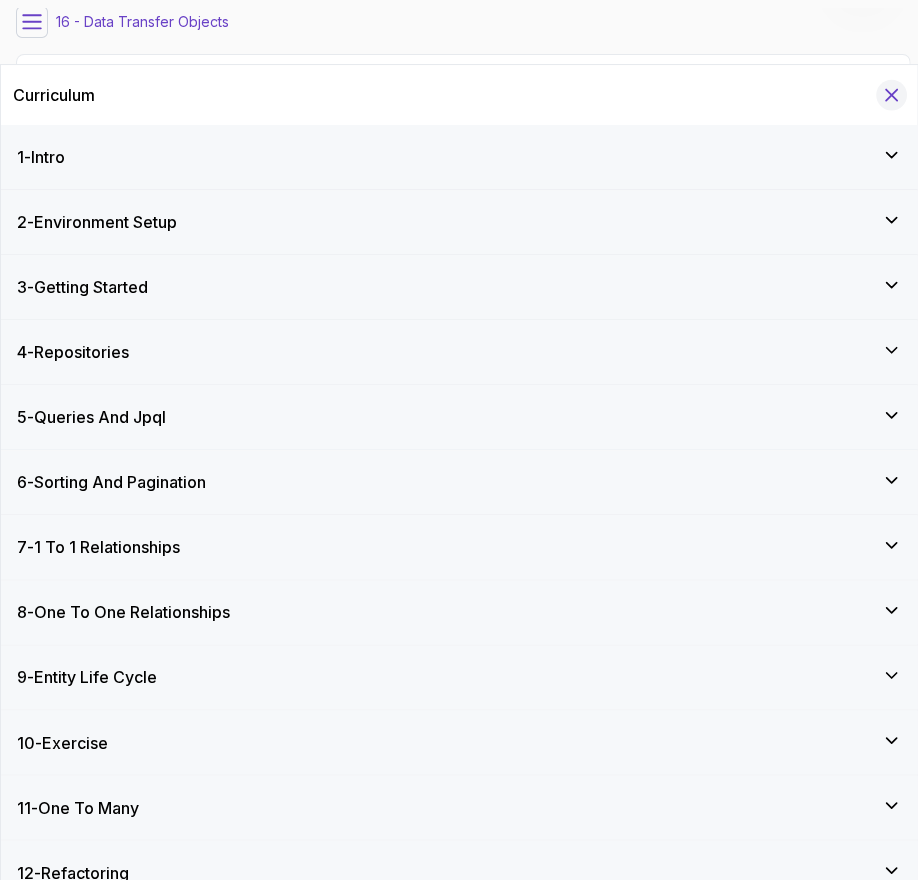 click 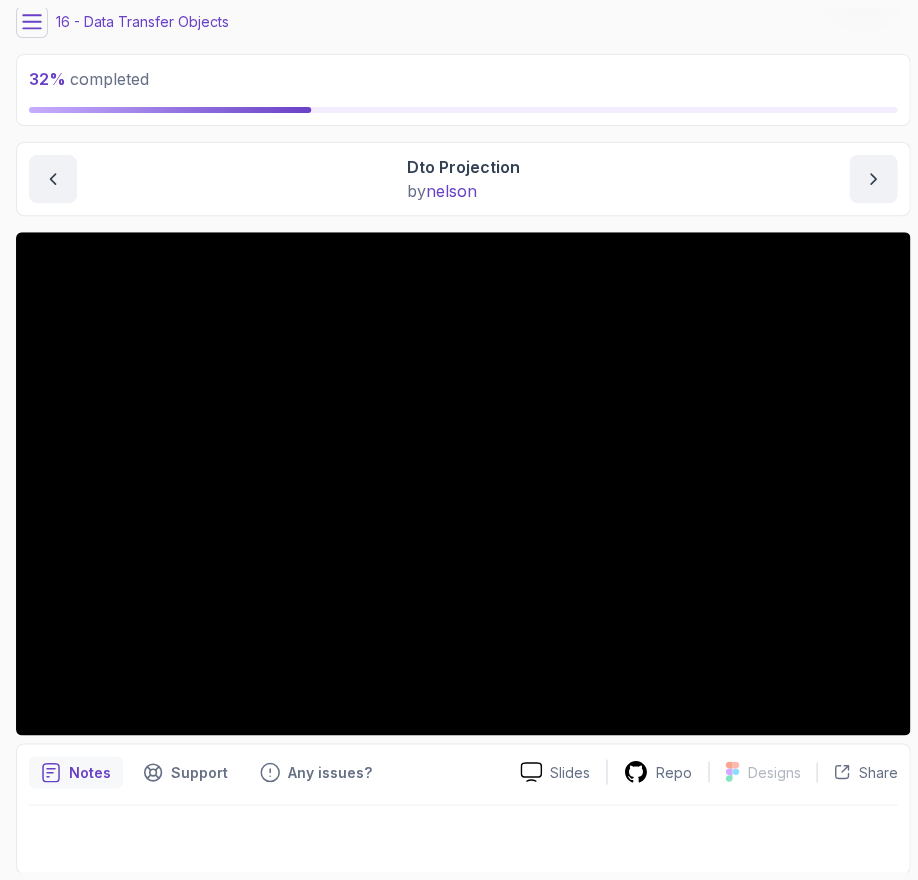 click at bounding box center (32, 22) 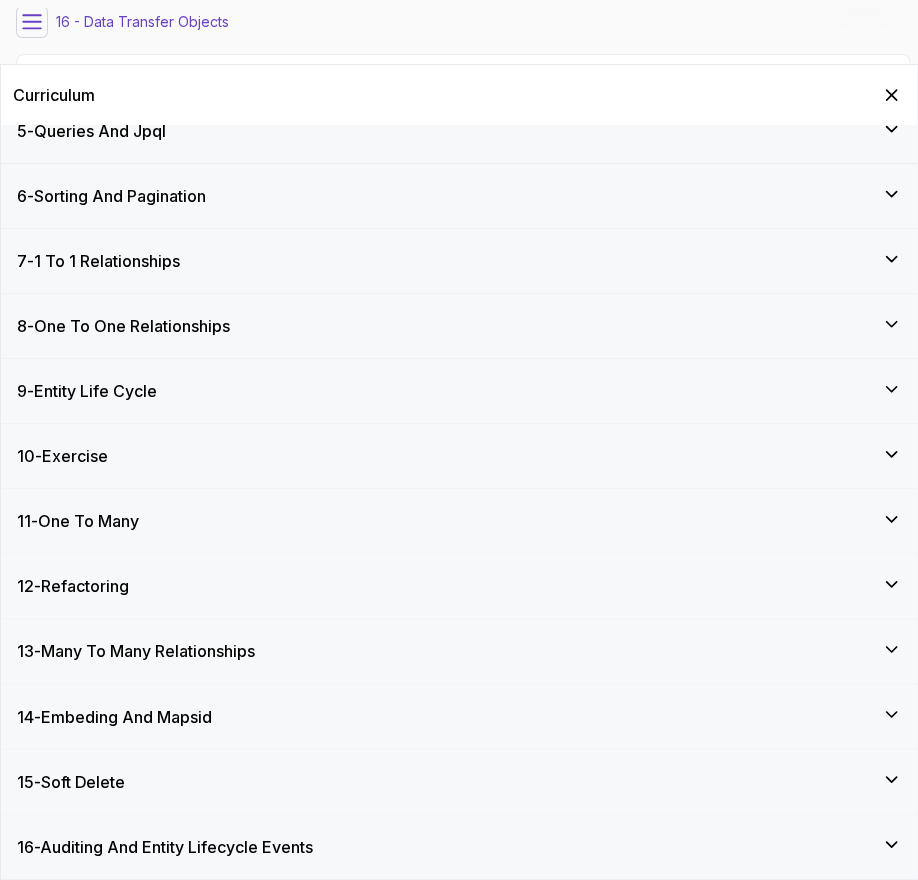 scroll, scrollTop: 454, scrollLeft: 0, axis: vertical 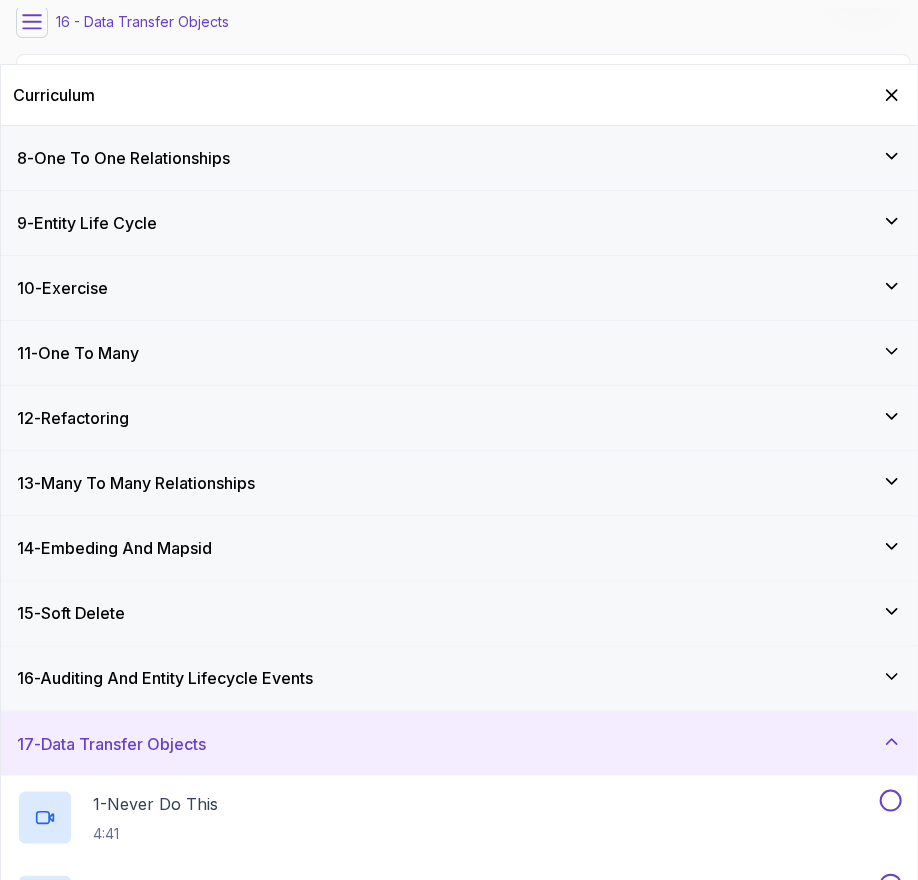 click on "12  -  Refactoring" at bounding box center (459, 418) 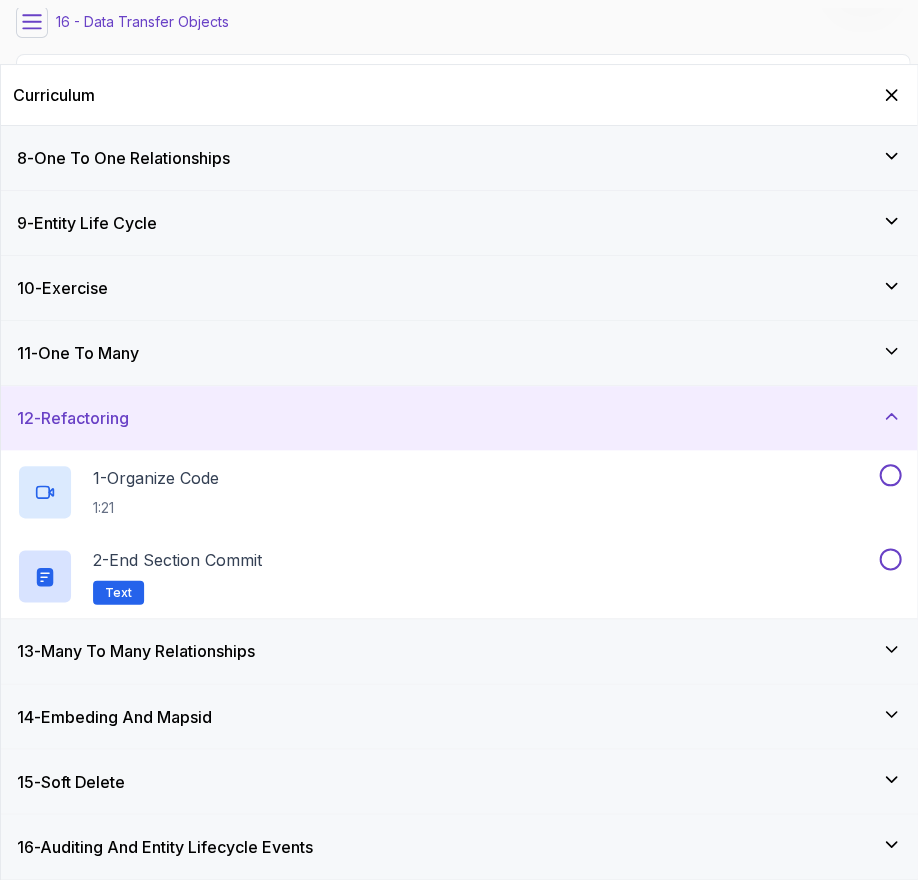 click on "12  -  Refactoring" at bounding box center [459, 418] 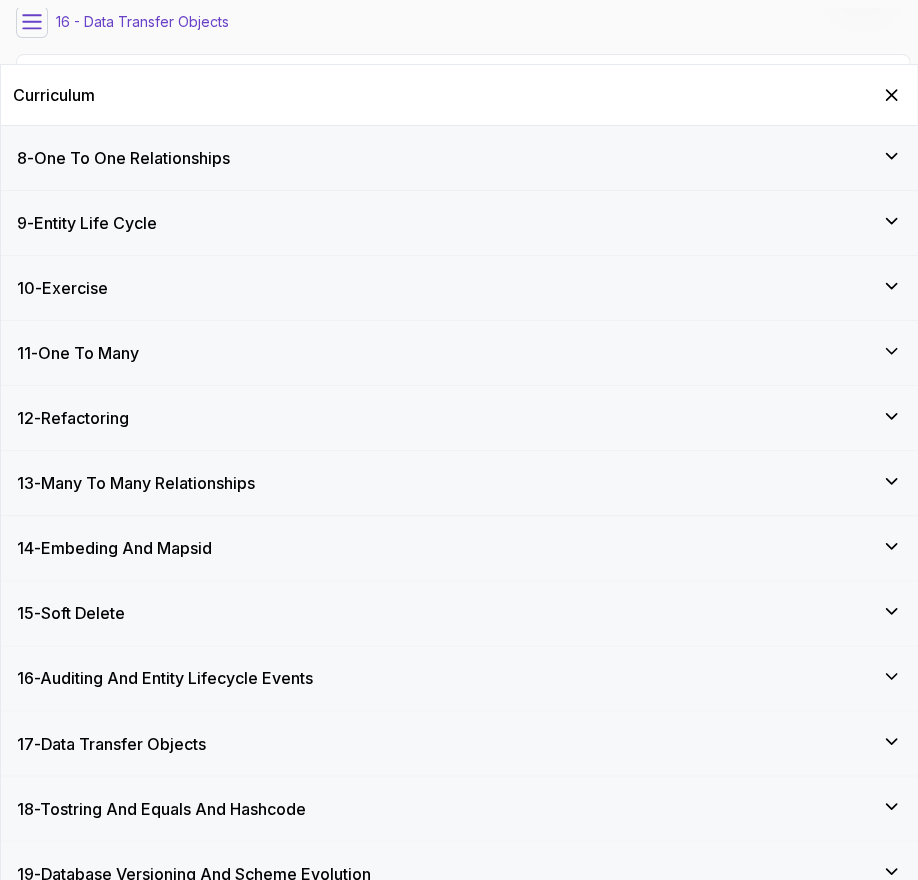 click on "13  -  Many To Many Relationships" at bounding box center [136, 483] 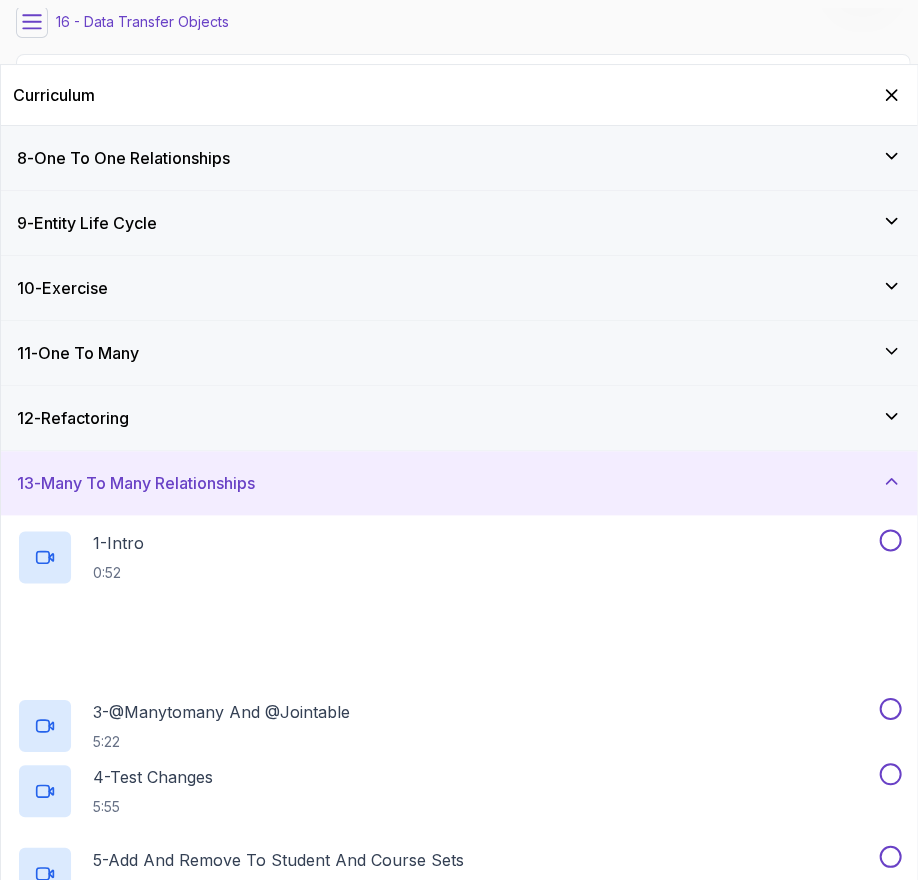 click on "13  -  Many To Many Relationships" at bounding box center [136, 483] 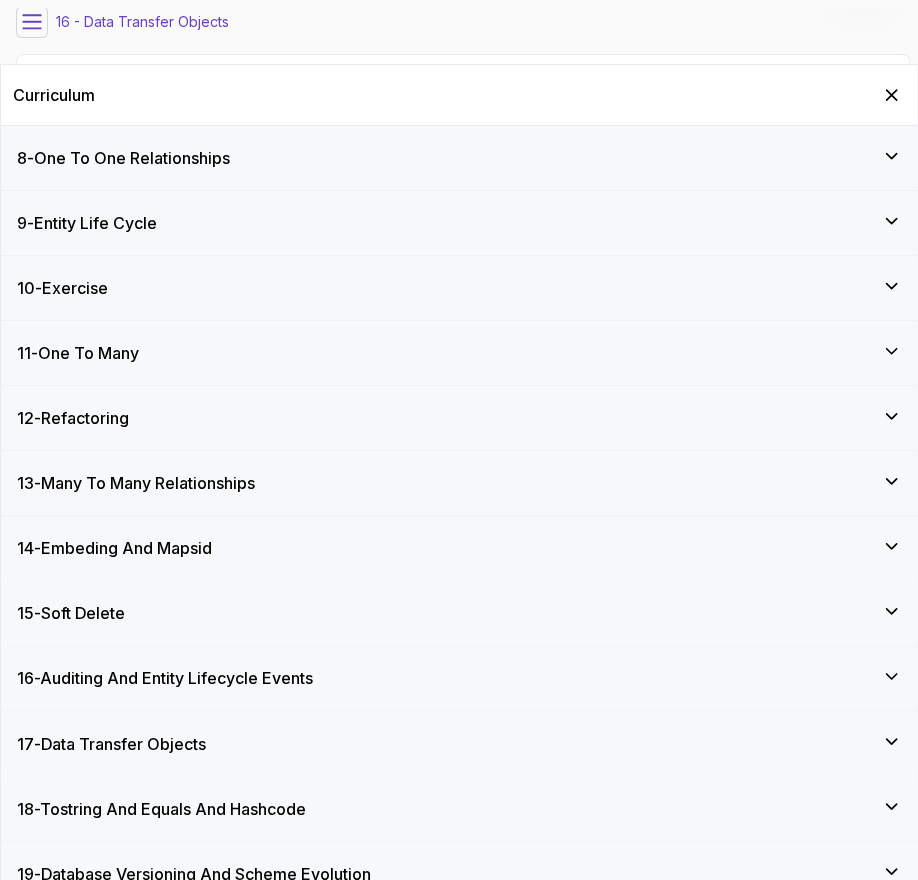 click on "14  -  Embeding And Mapsid" at bounding box center [114, 548] 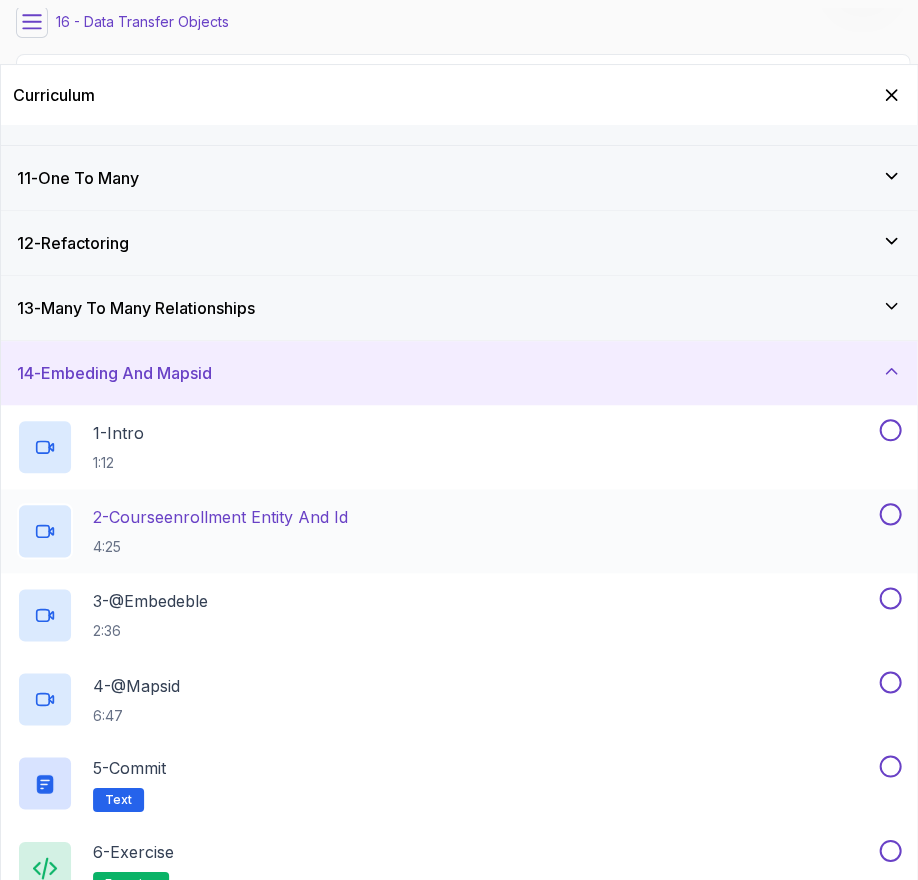 scroll, scrollTop: 730, scrollLeft: 0, axis: vertical 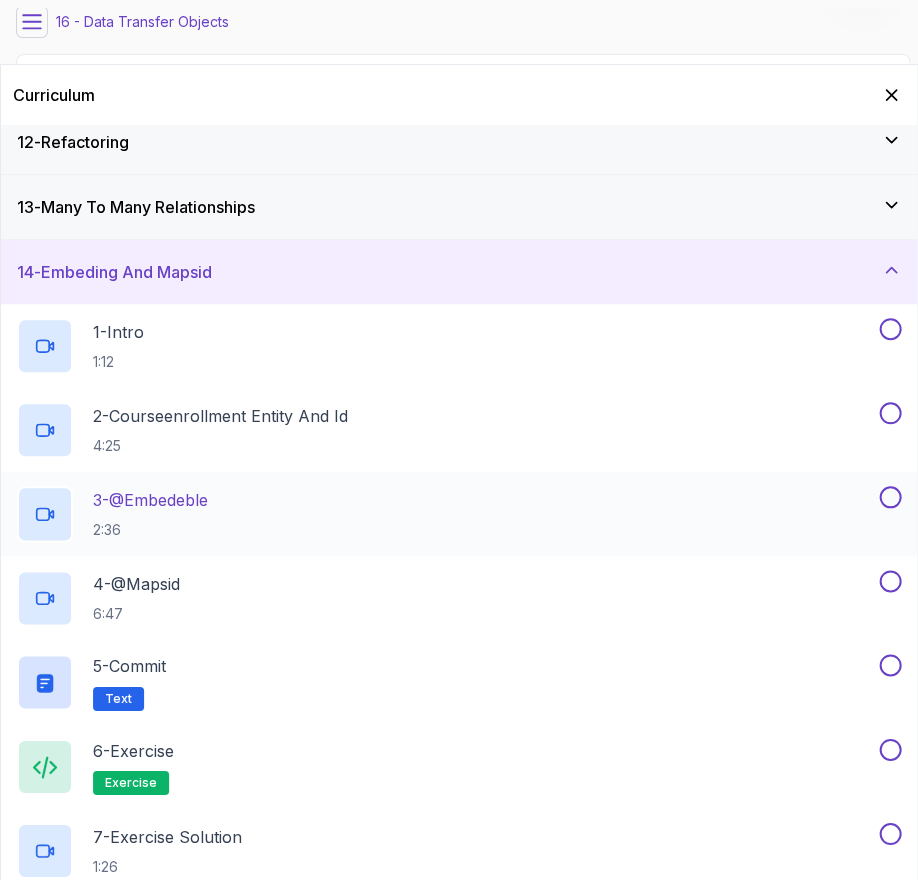 click on "[NUMBER] - @Embedeble [TIME]" at bounding box center (446, 514) 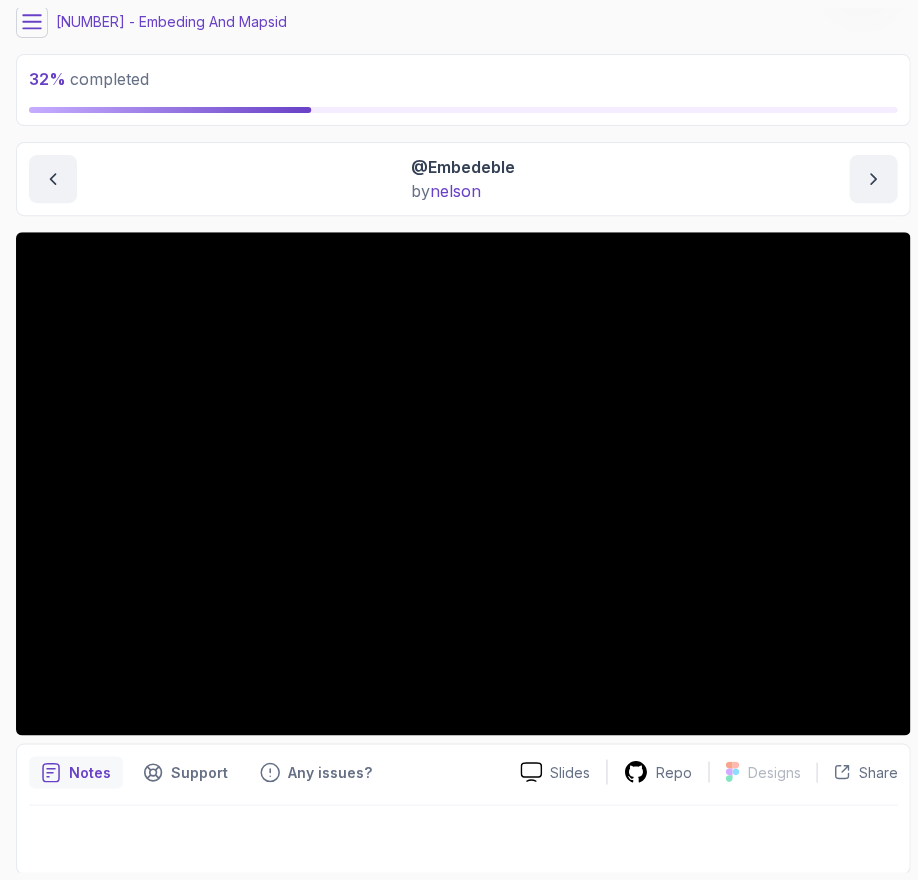 click on "Notes Support Any issues? Slides Repo Designs Design not available Share" at bounding box center [463, 808] 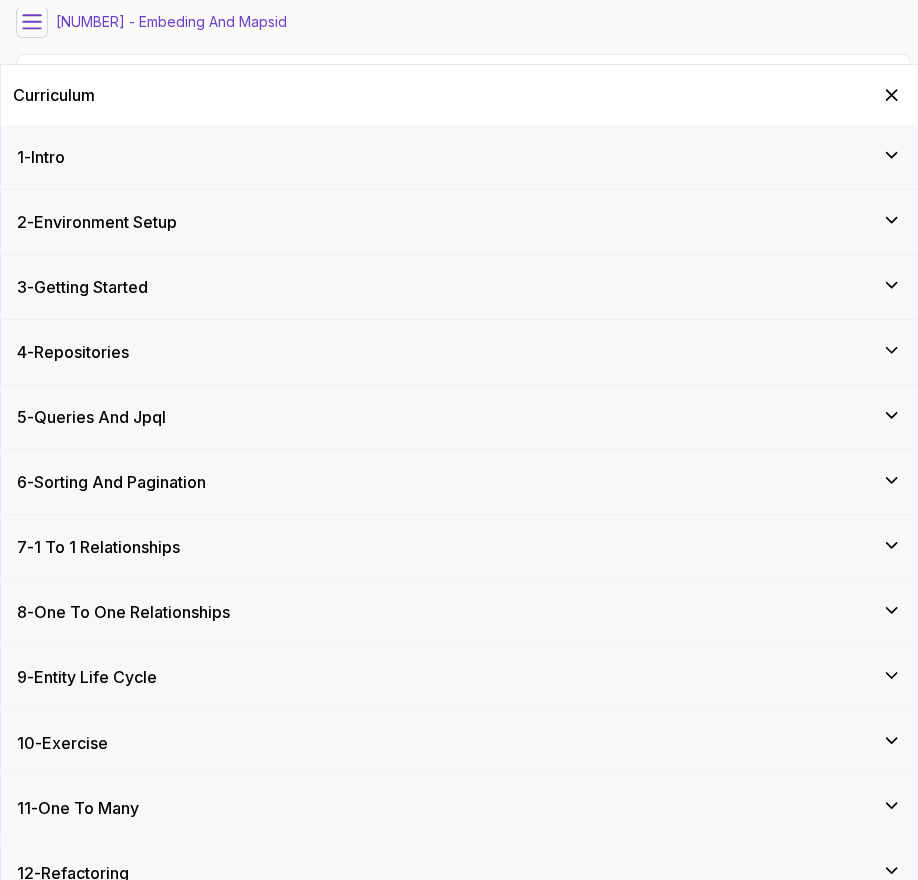 scroll, scrollTop: 1067, scrollLeft: 0, axis: vertical 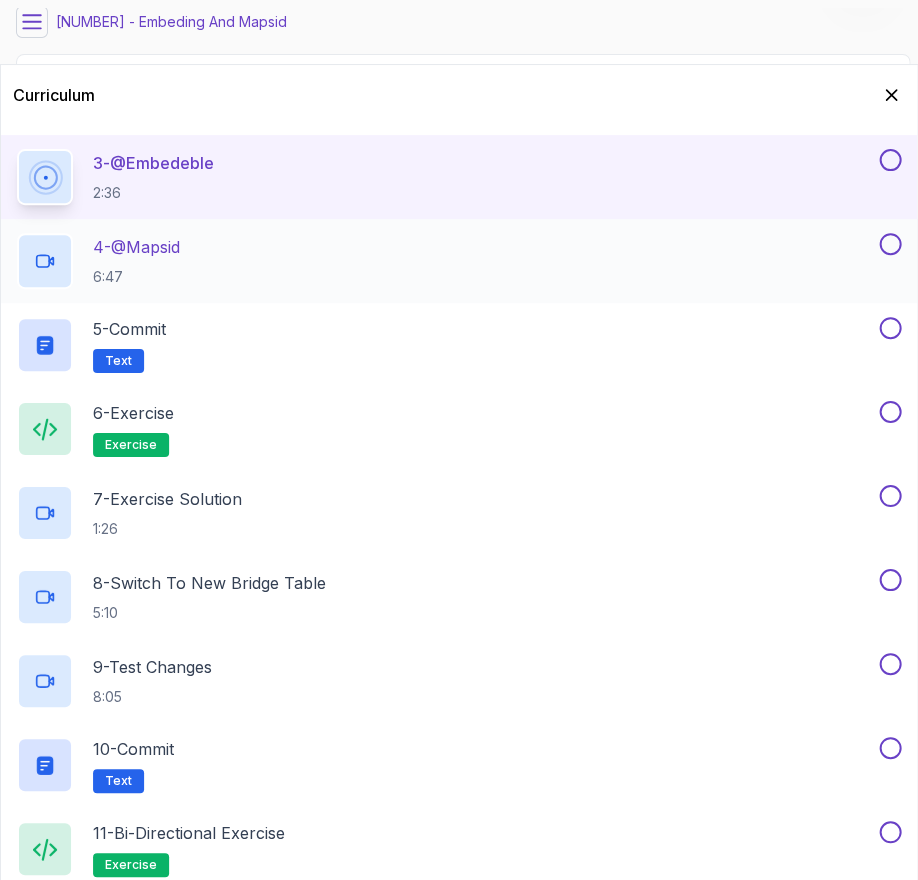 click on "[NUMBER] - @Mapsid [TIME]" at bounding box center (136, 261) 